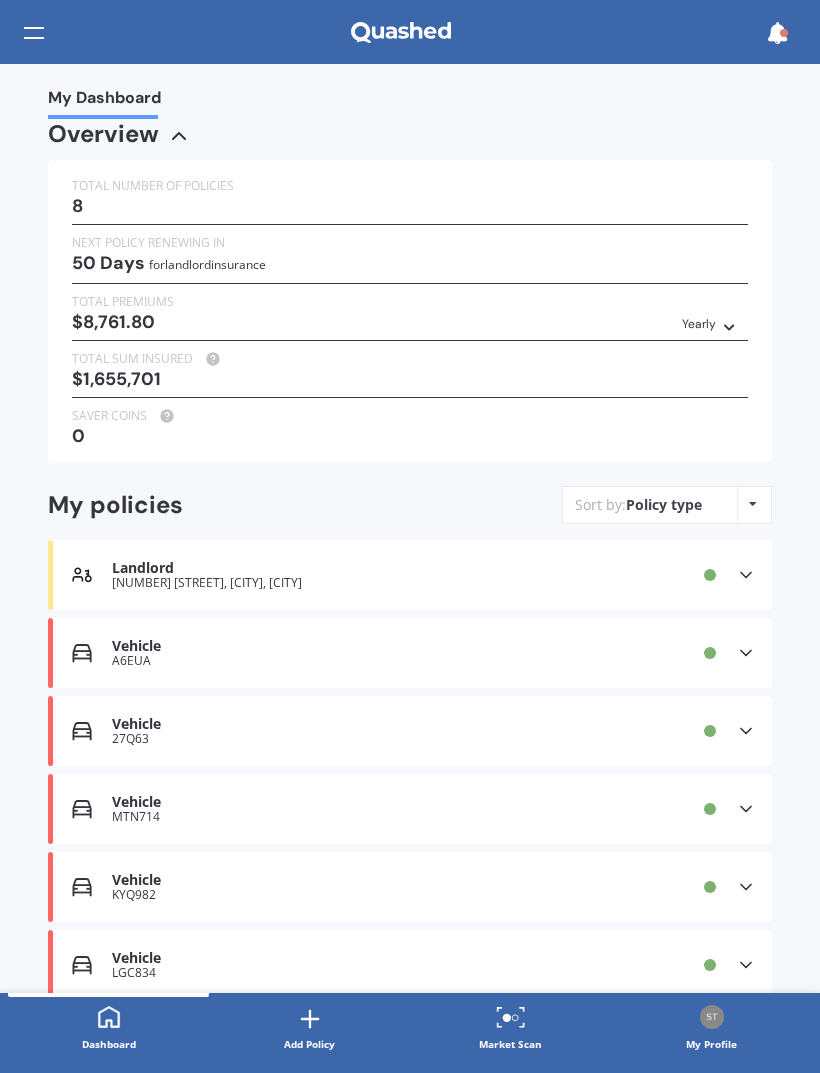 scroll, scrollTop: 0, scrollLeft: 0, axis: both 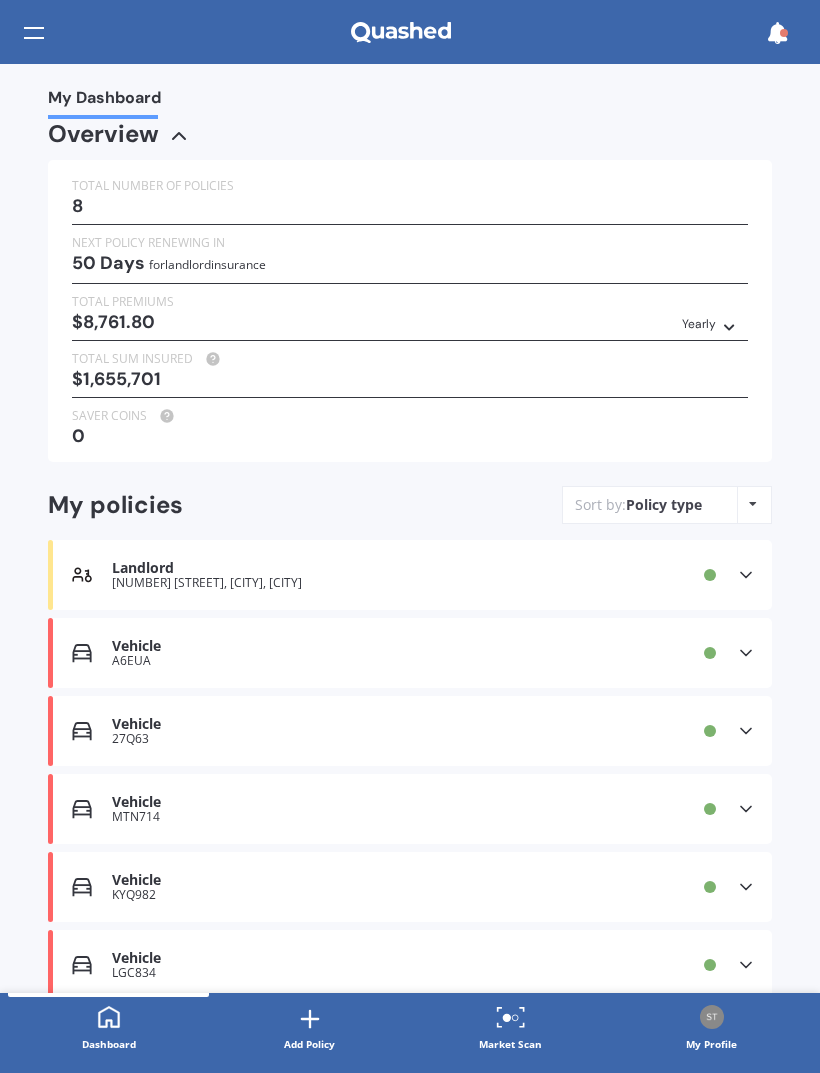 click on "Market Scan" at bounding box center (510, 1044) 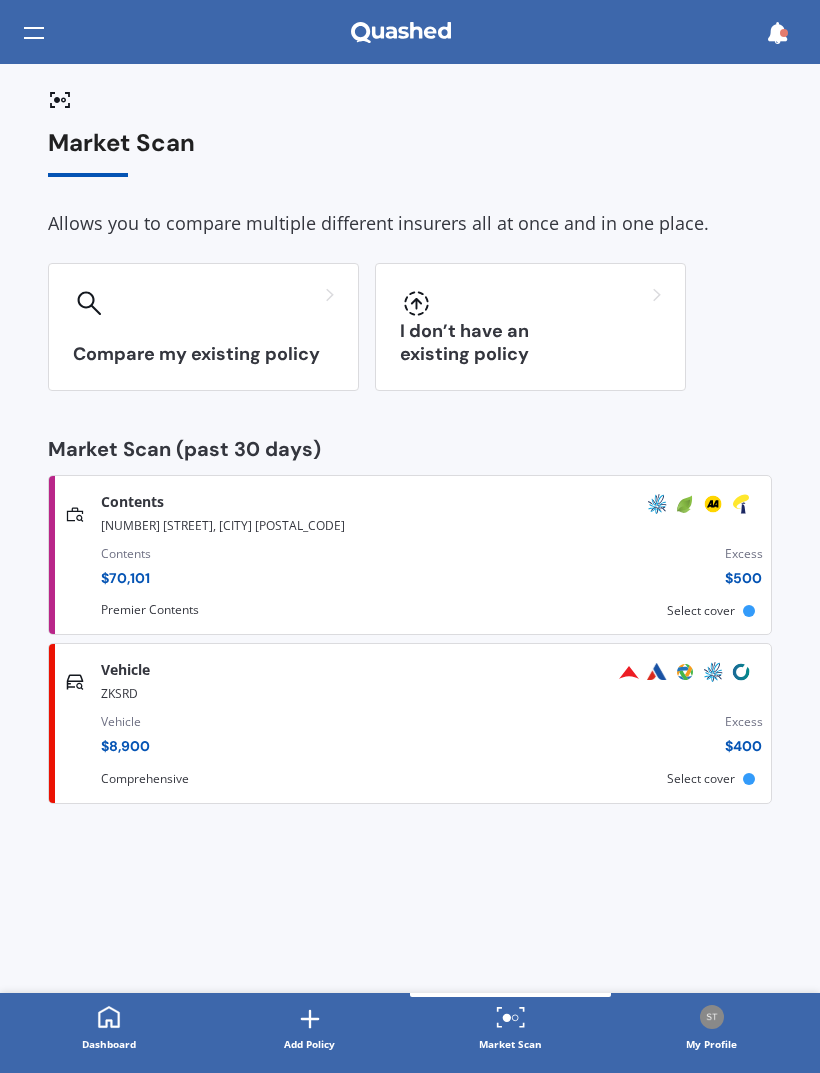 click on "Compare my existing policy" at bounding box center [203, 327] 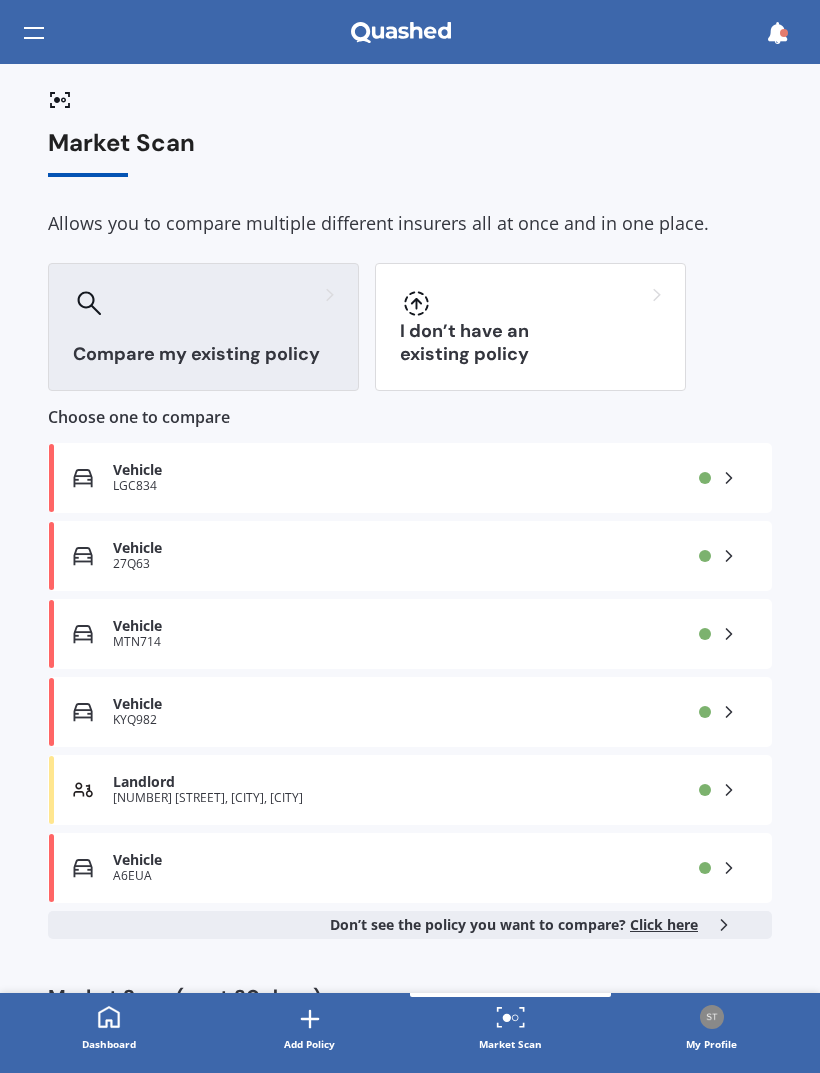 click on "Landlord" at bounding box center (375, 782) 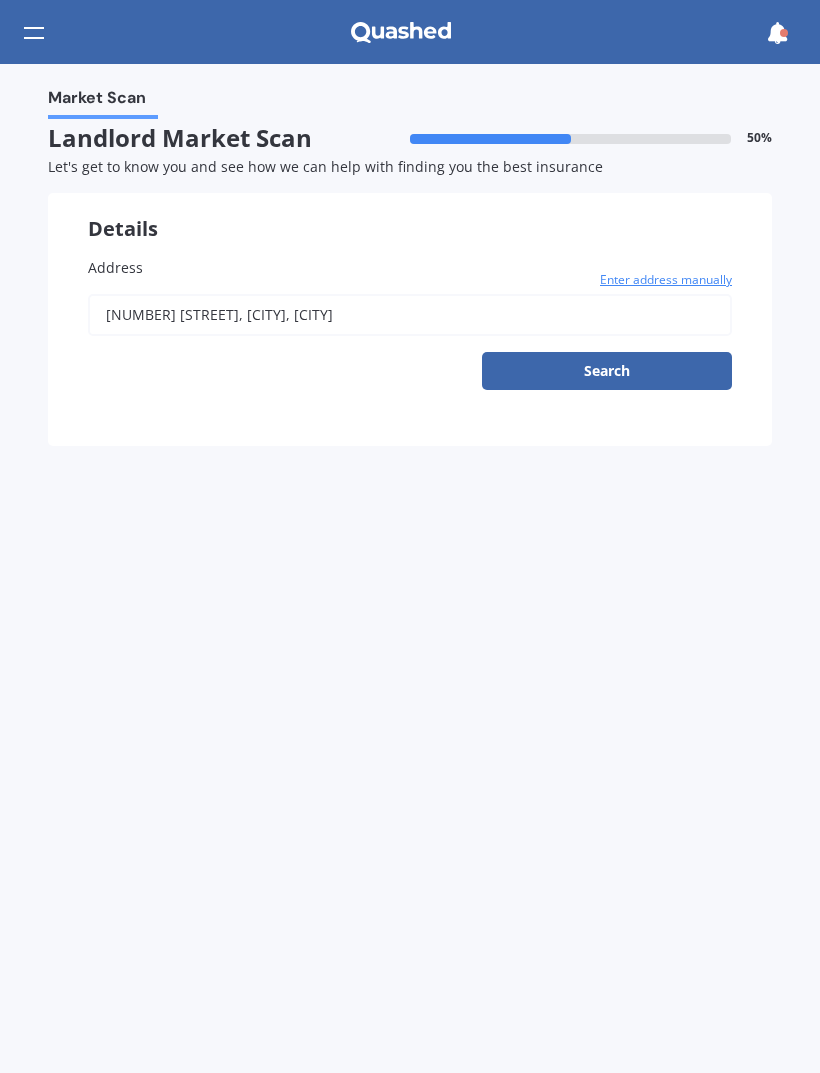 click on "Search" at bounding box center (607, 371) 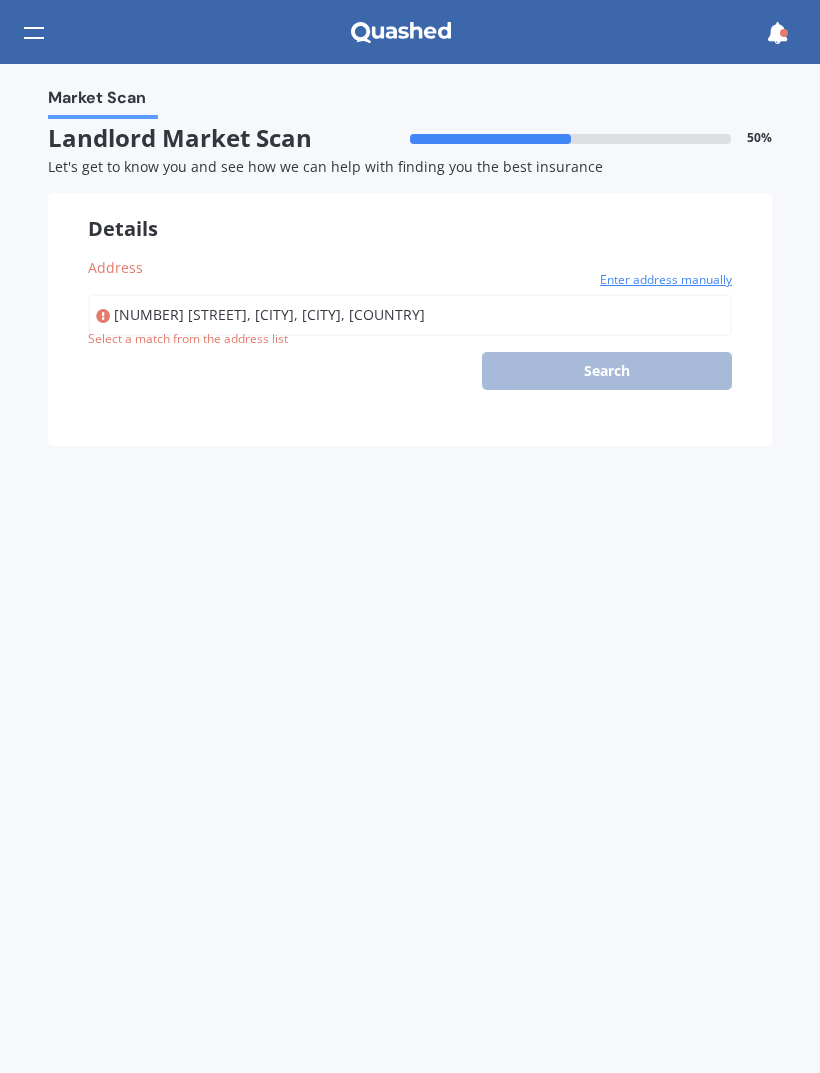 type on "[NUMBER] [STREET], [CITY] [POSTAL_CODE]" 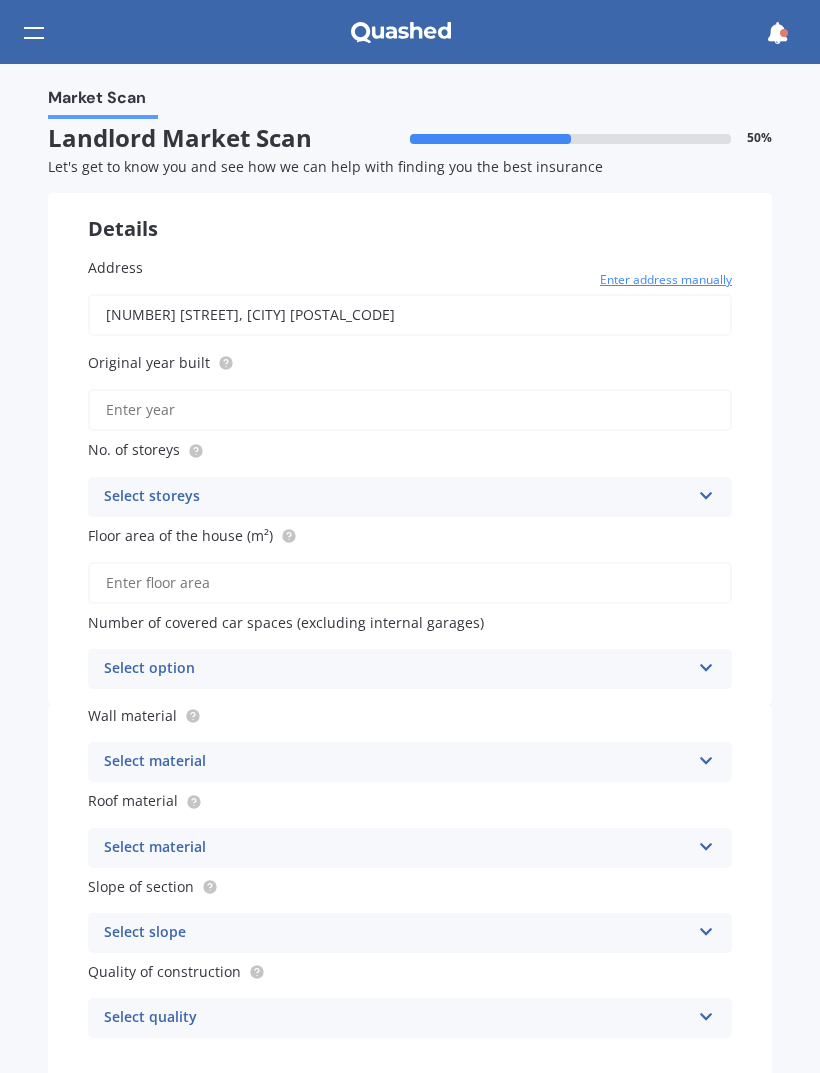 click on "Original year built" at bounding box center [410, 410] 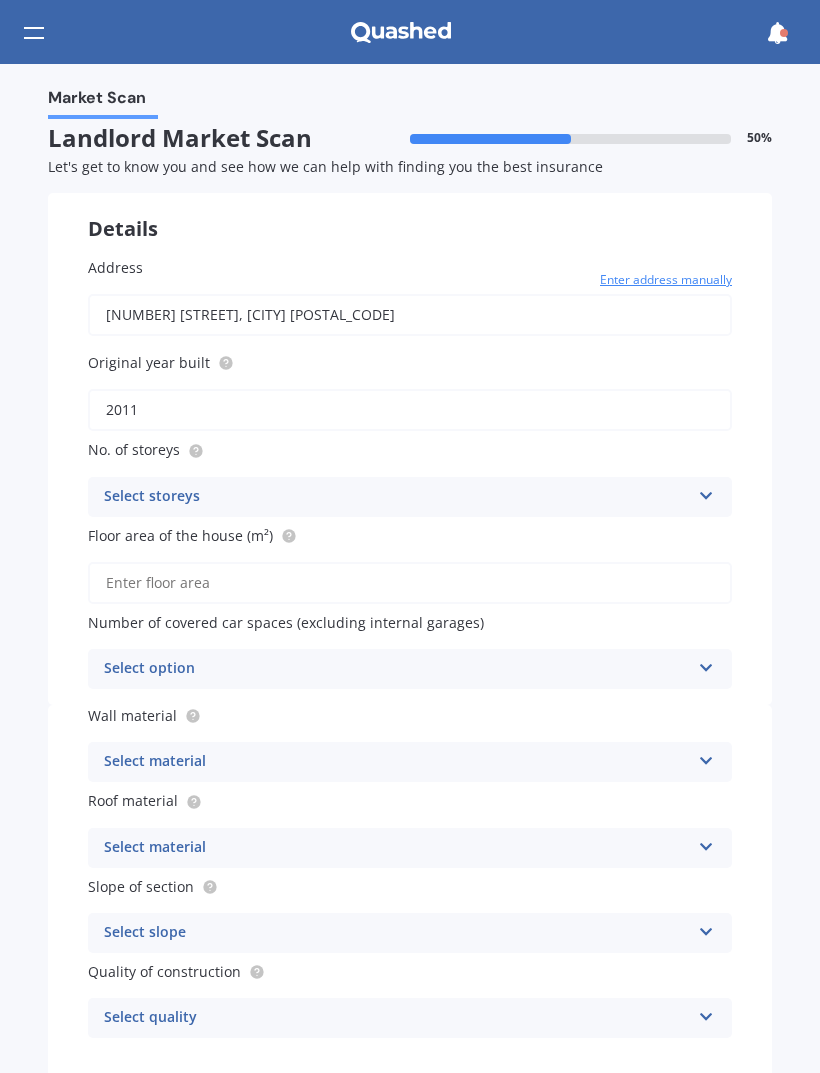 type on "2011" 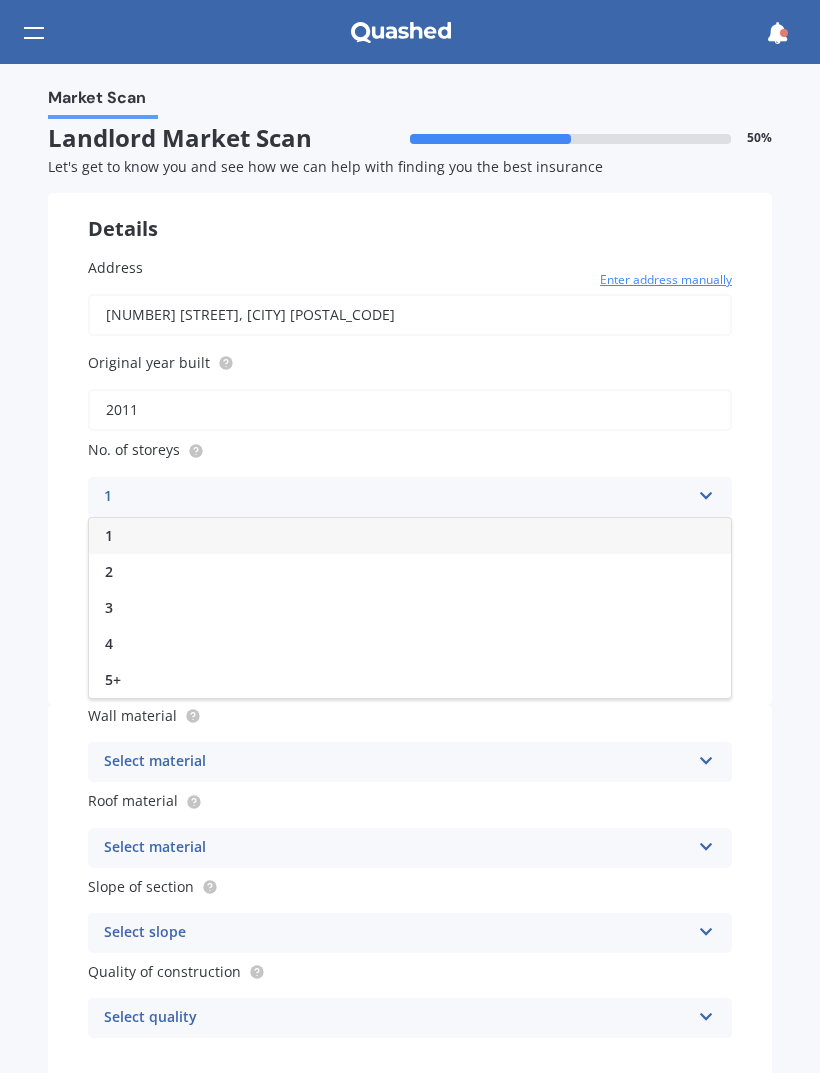 click on "2" at bounding box center (410, 572) 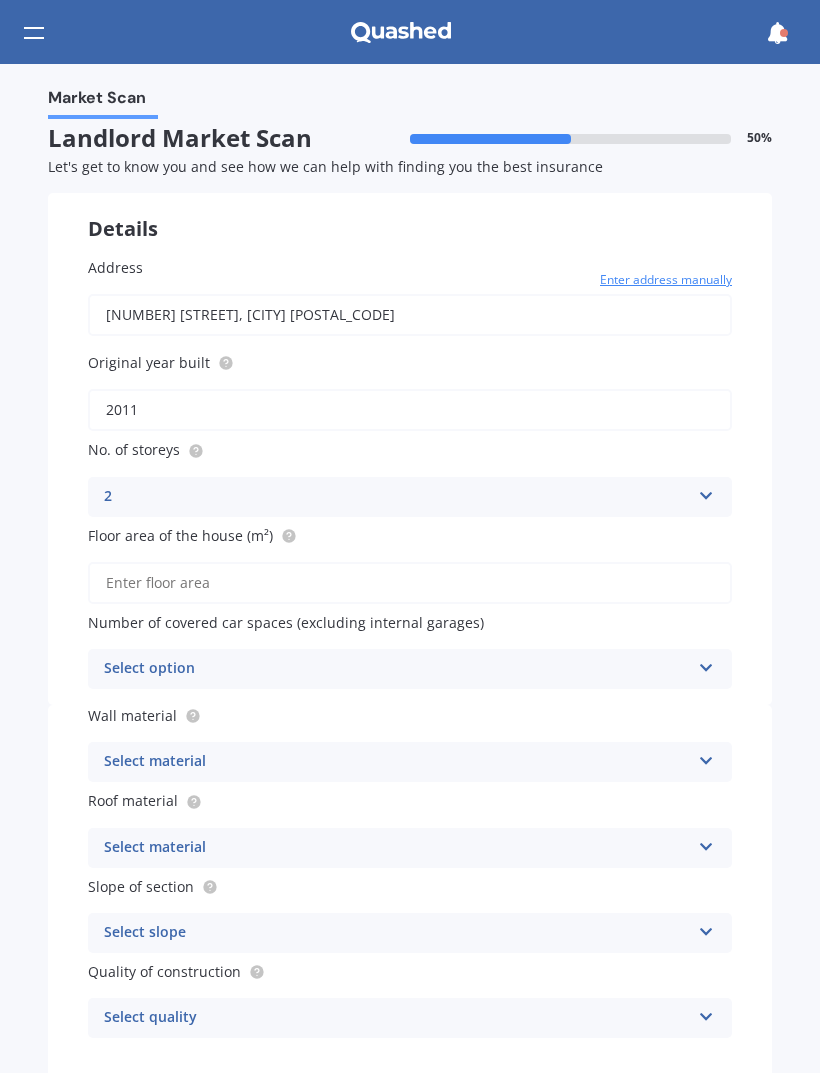 click on "Floor area of the house (m²)" at bounding box center [410, 583] 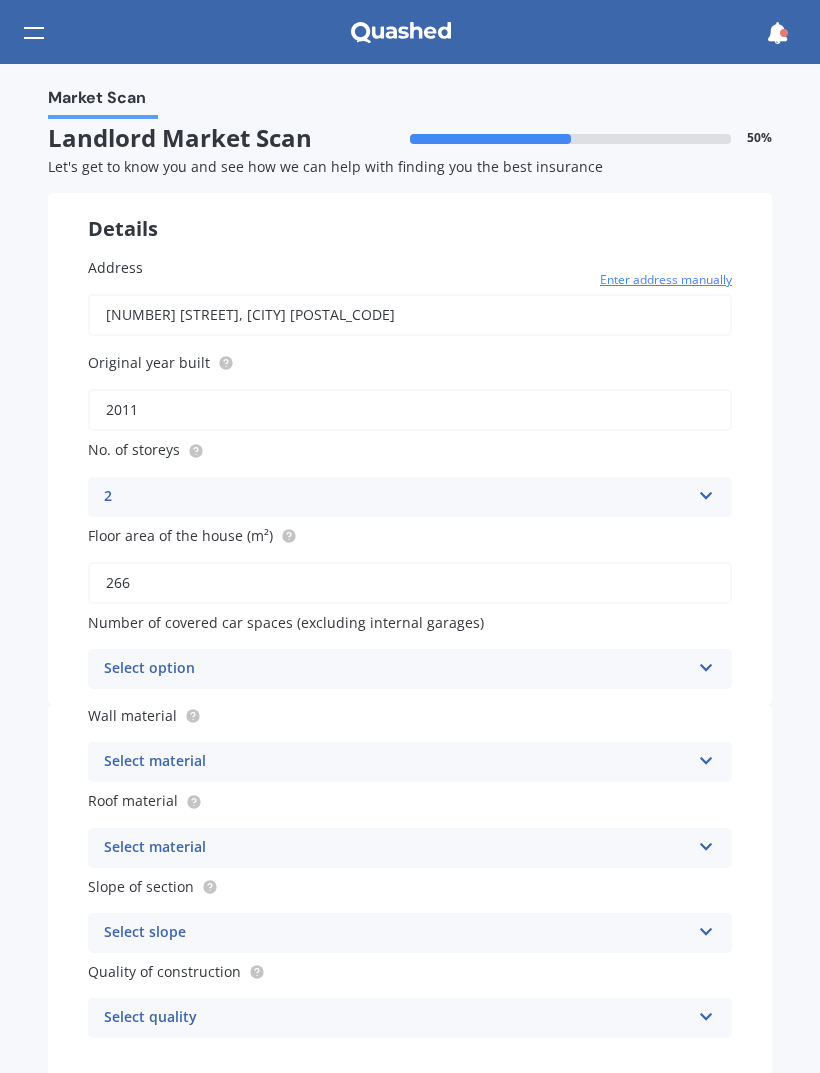 type on "266" 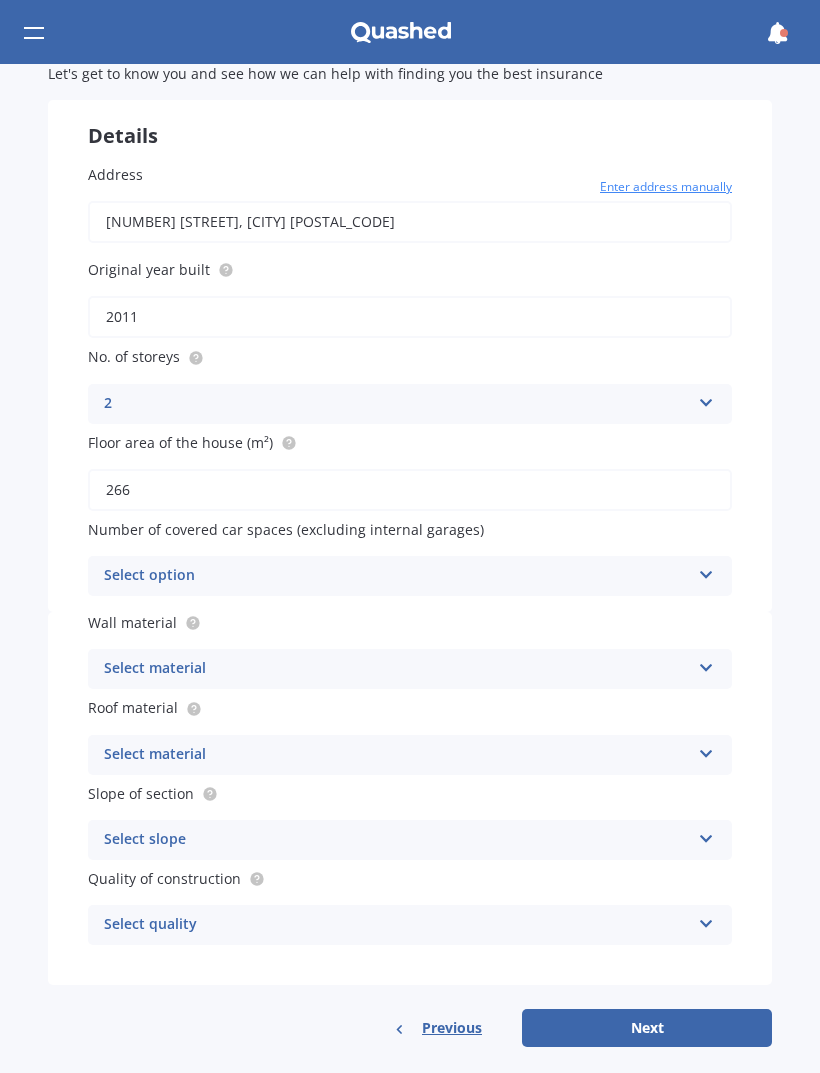 scroll, scrollTop: 92, scrollLeft: 0, axis: vertical 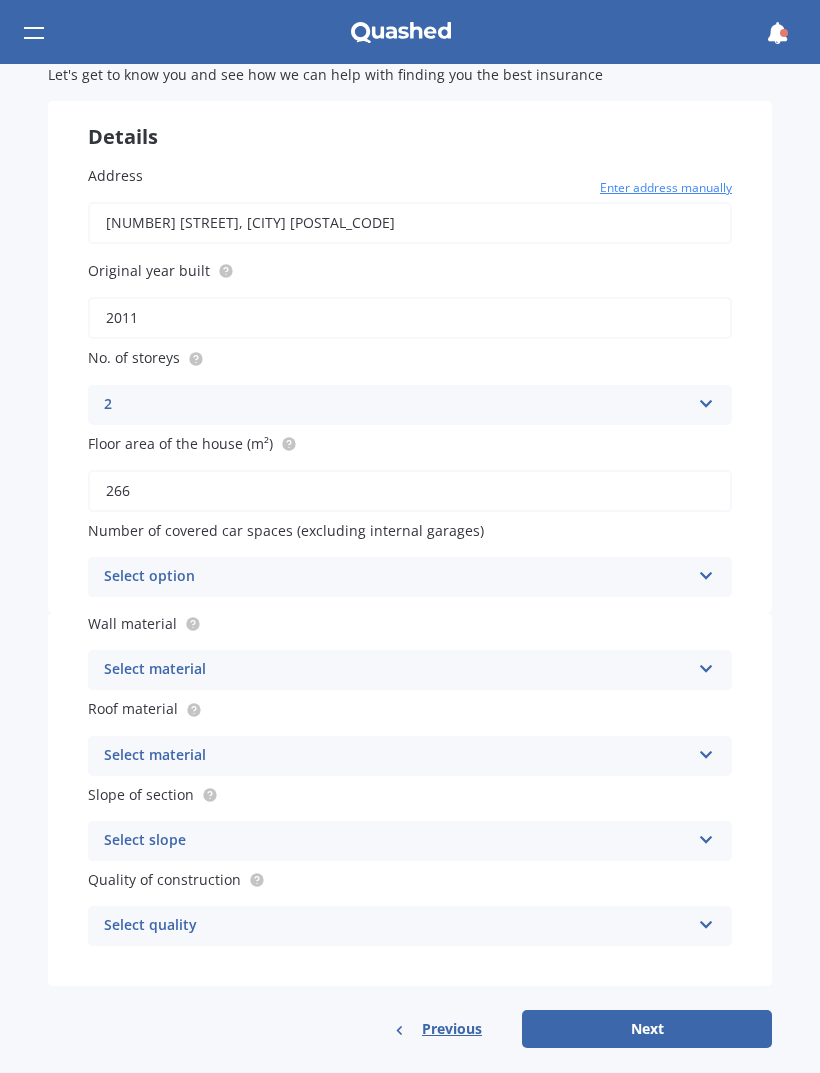 click at bounding box center [706, 572] 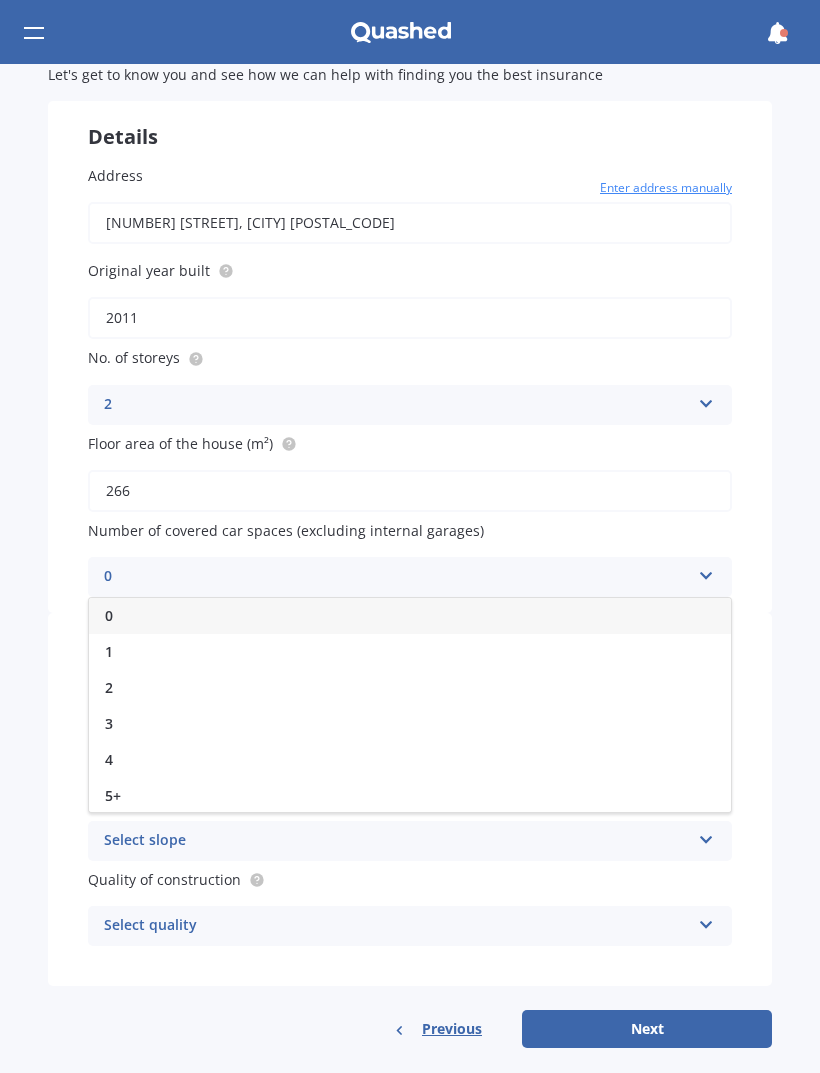 click on "0" at bounding box center [410, 616] 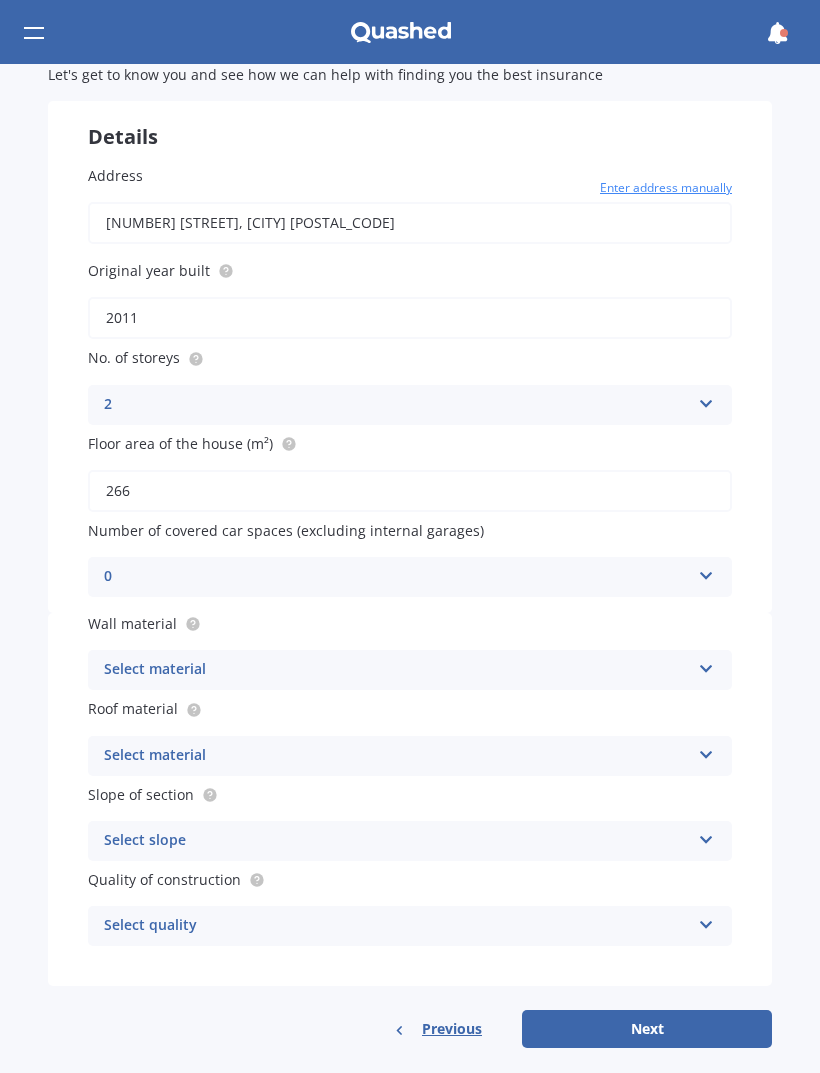 click at bounding box center (706, 665) 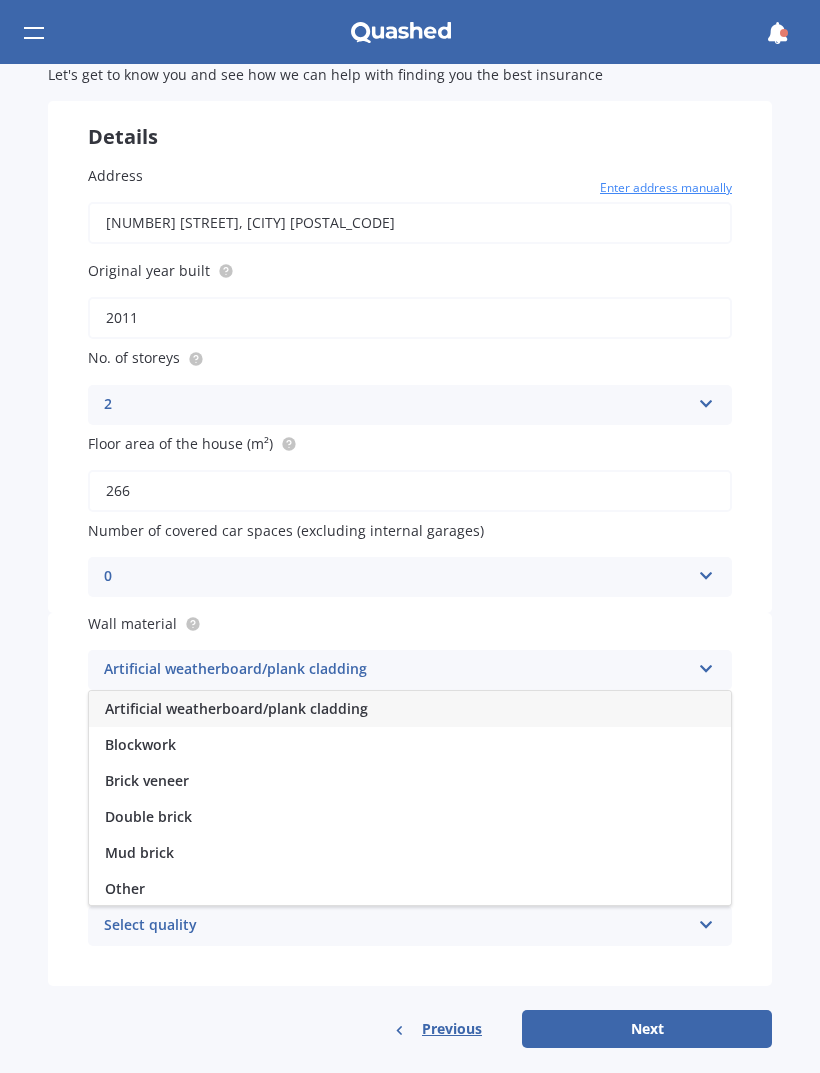 click on "Blockwork" at bounding box center [410, 745] 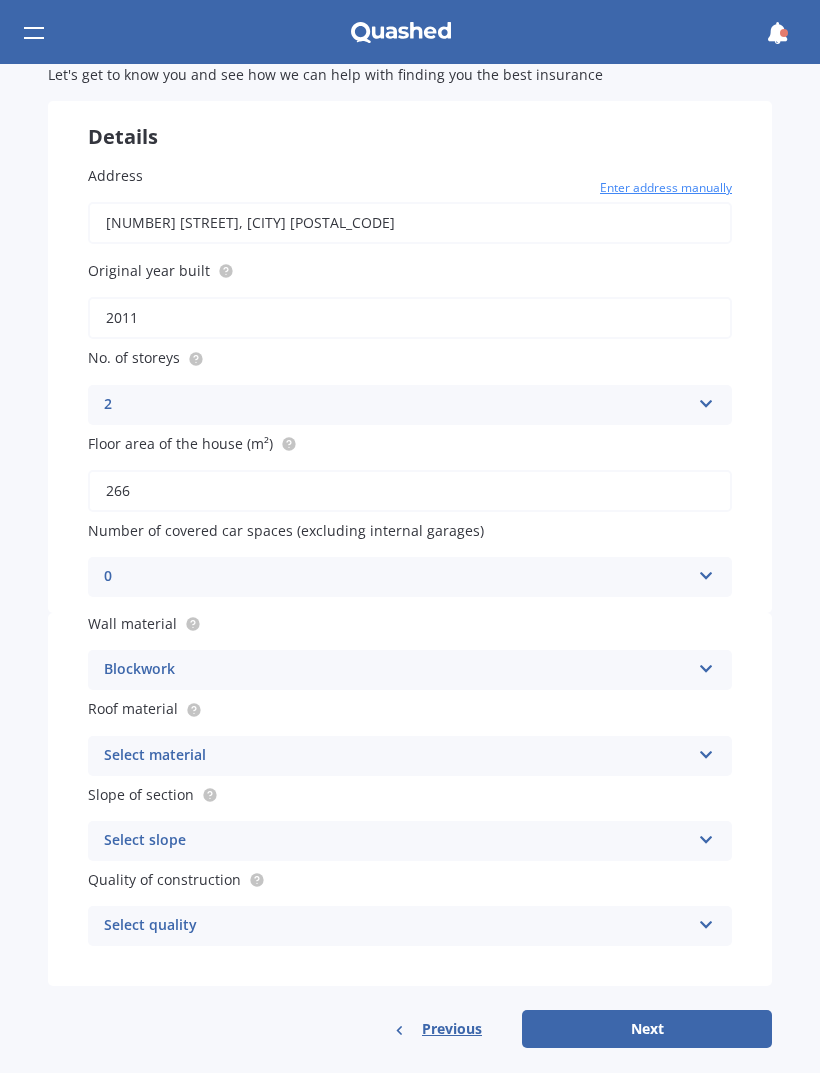 click at bounding box center [706, 665] 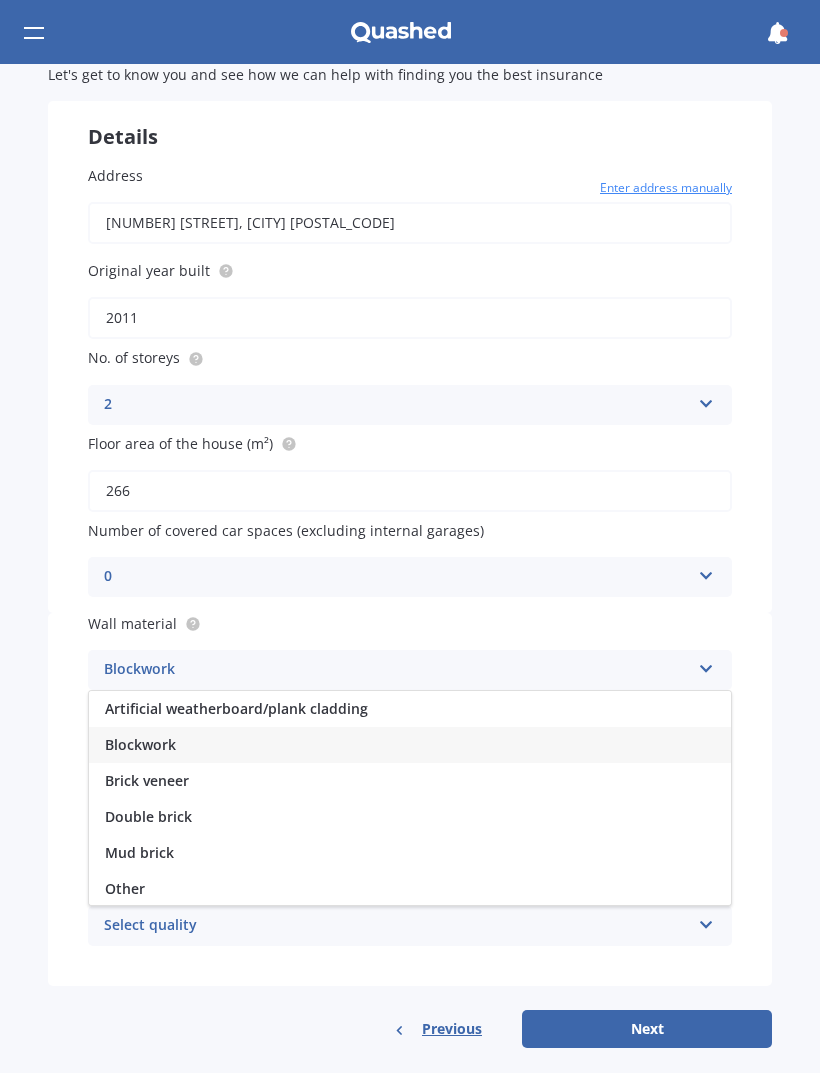 click on "Brick veneer" at bounding box center [410, 781] 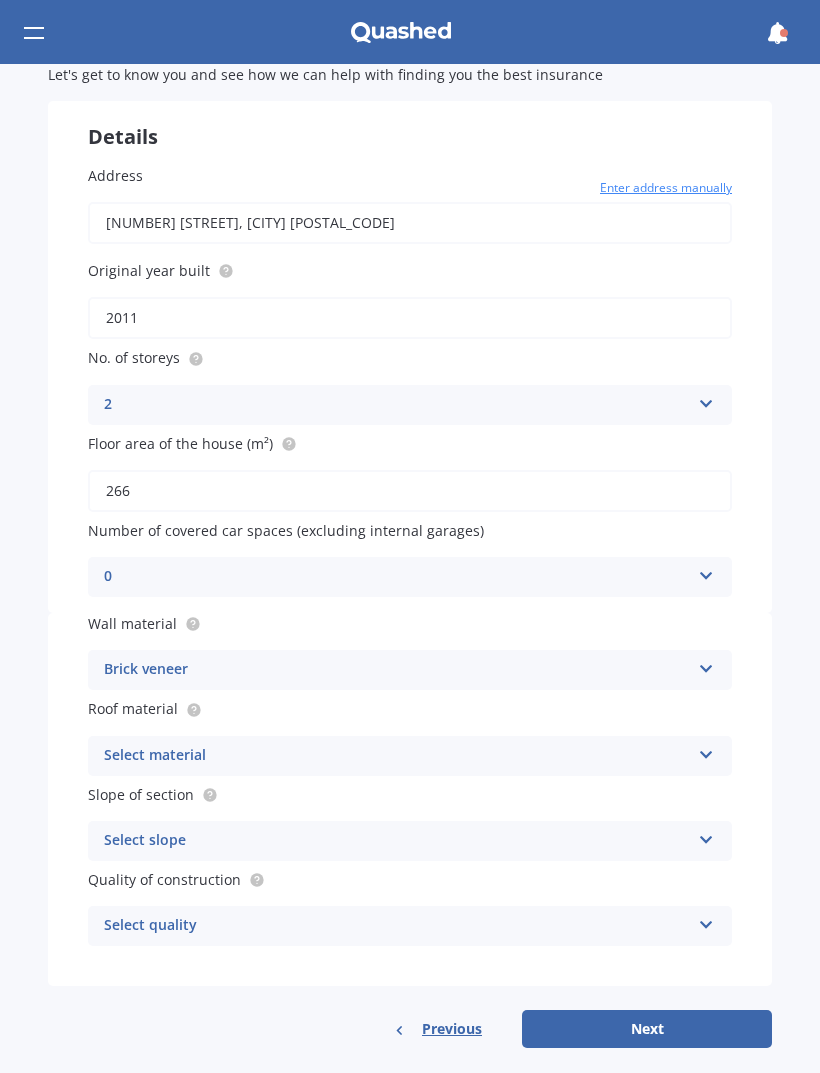 click at bounding box center (706, 751) 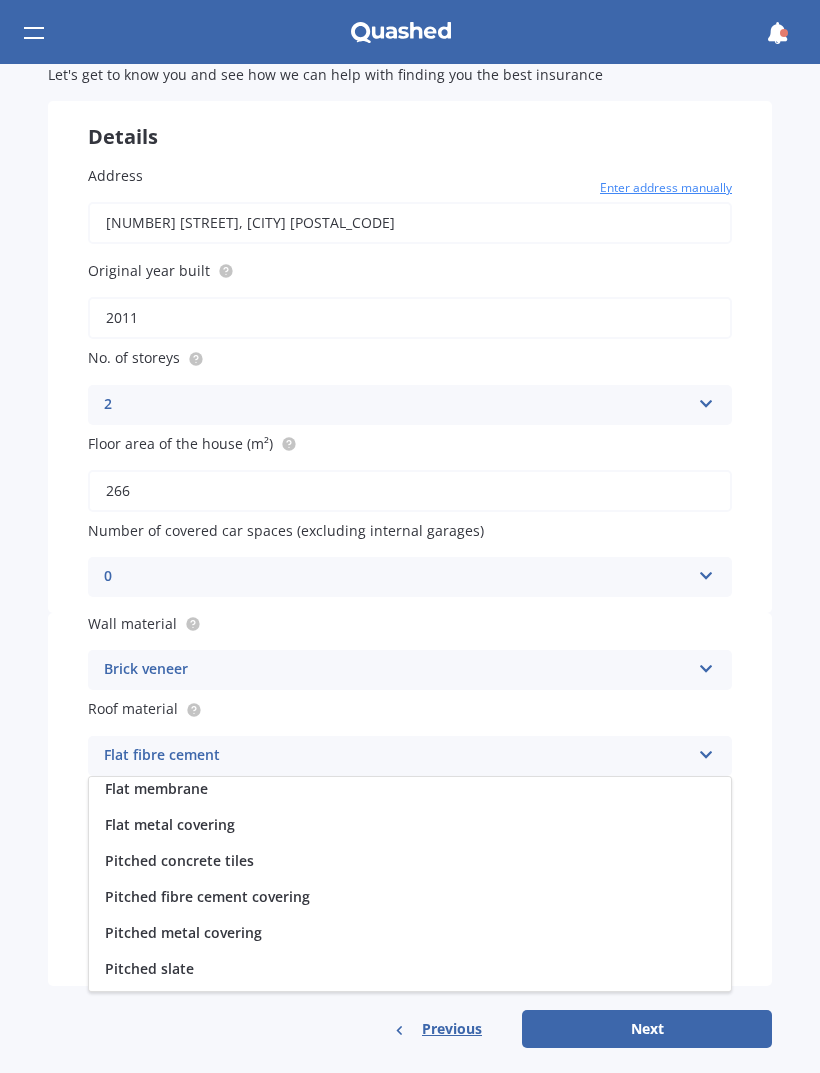 scroll, scrollTop: 41, scrollLeft: 0, axis: vertical 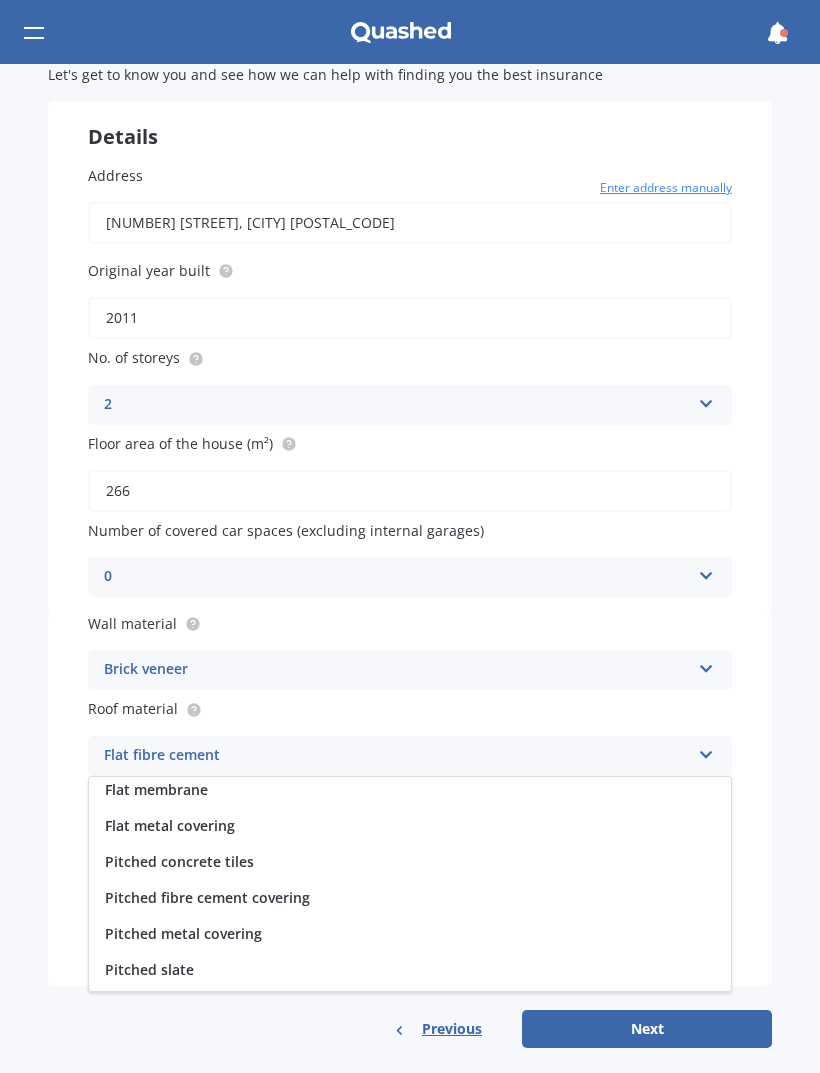 click on "Pitched concrete tiles" at bounding box center (410, 862) 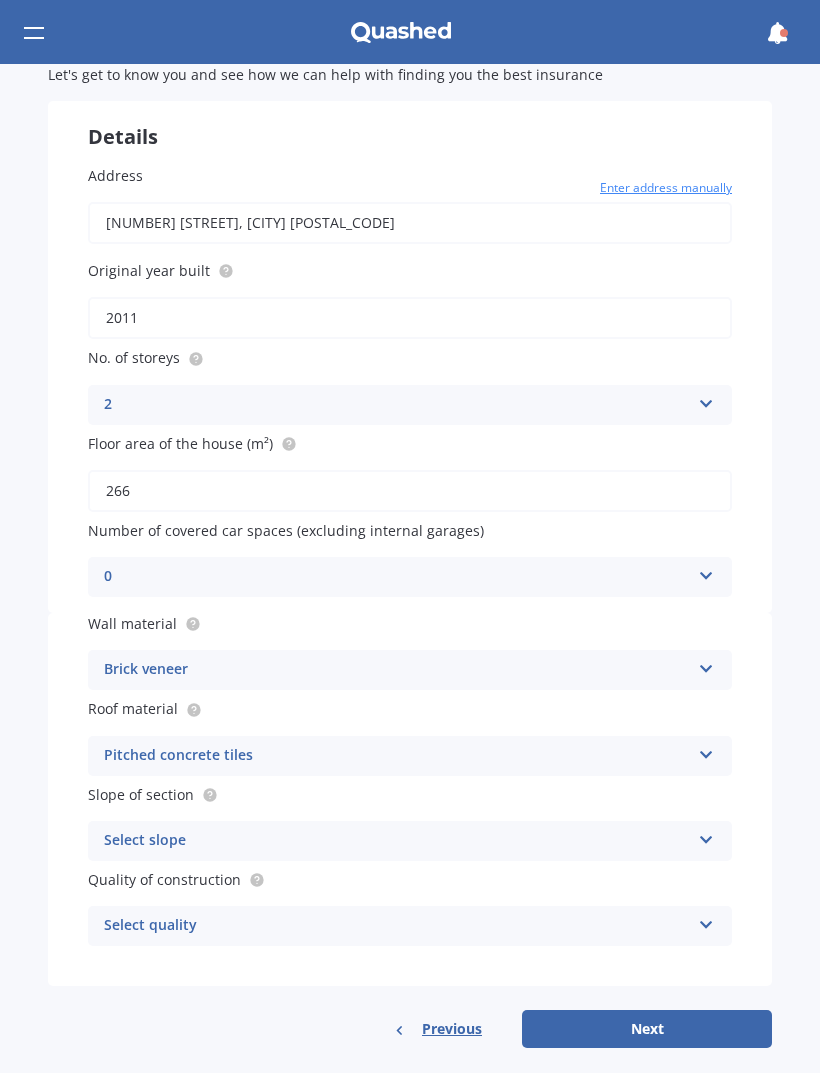 click at bounding box center [706, 836] 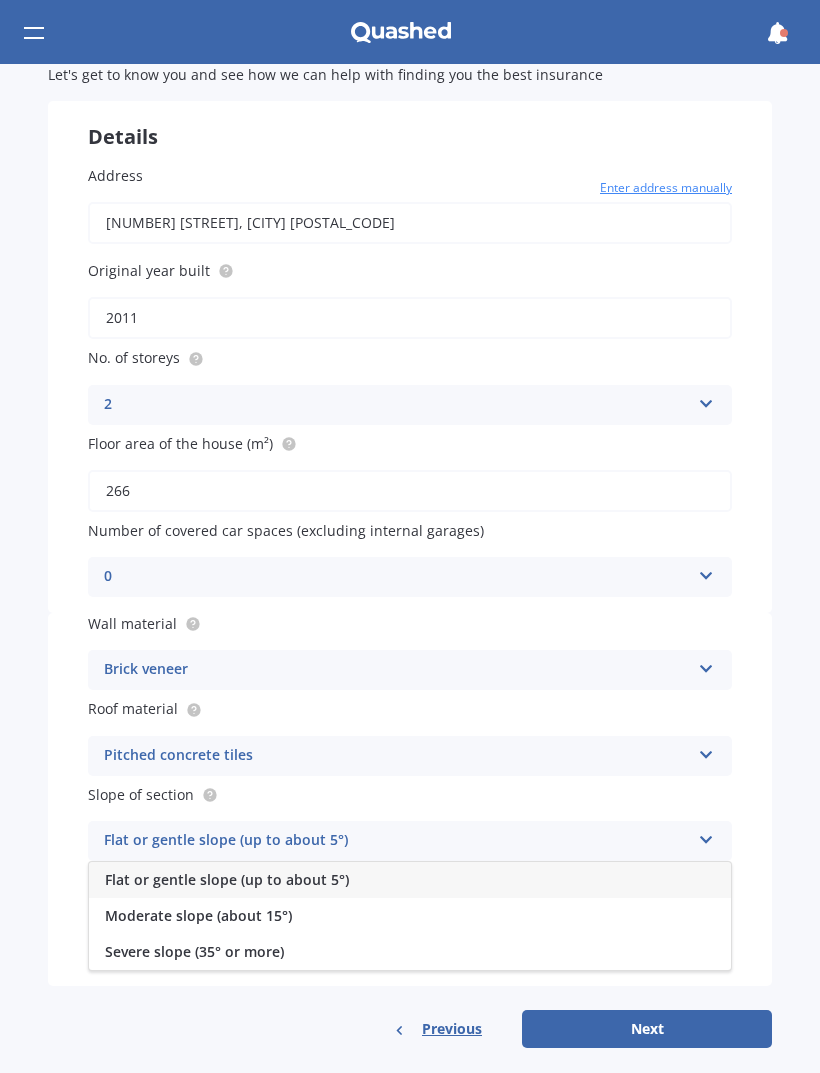 click on "Moderate slope (about 15°)" at bounding box center (410, 916) 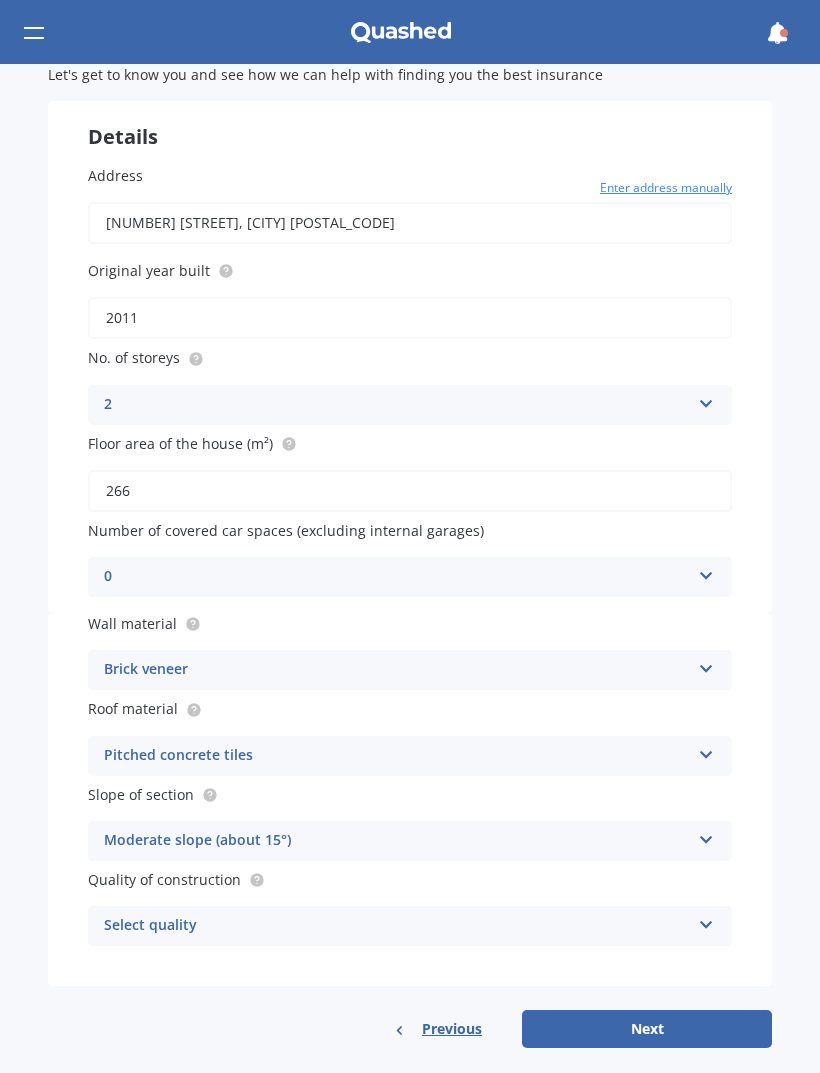 click at bounding box center (706, 921) 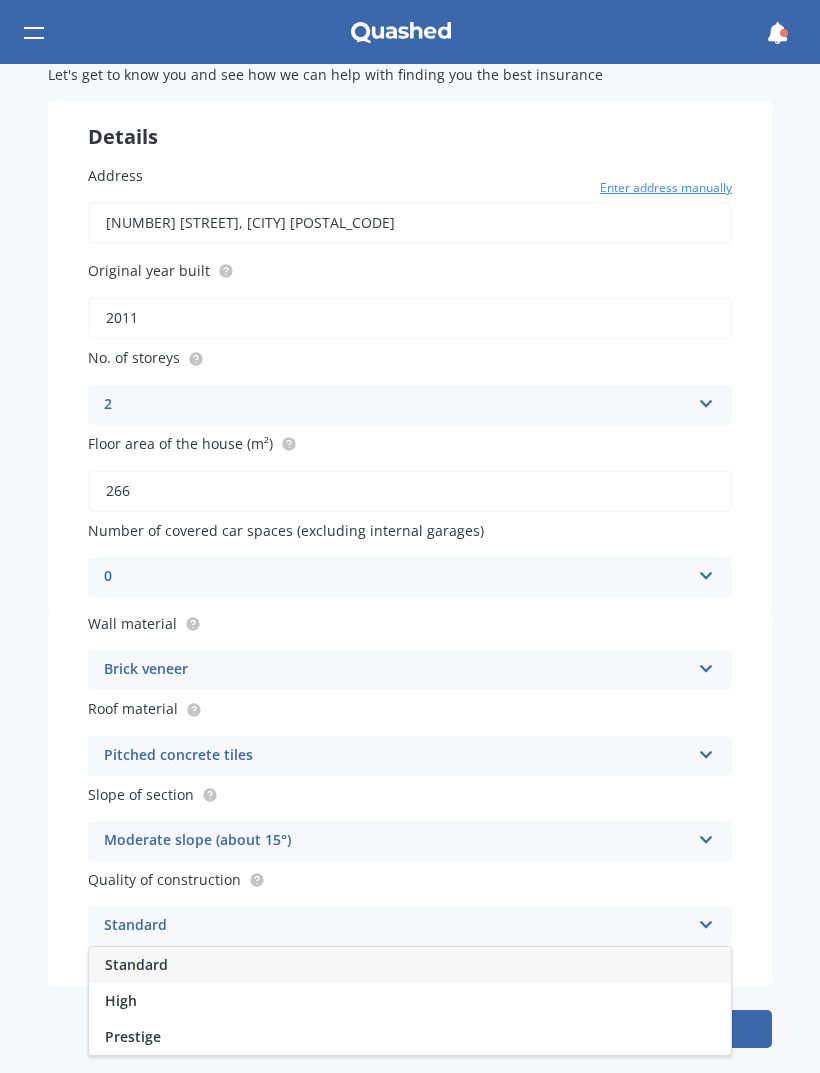 click on "High" at bounding box center [410, 1001] 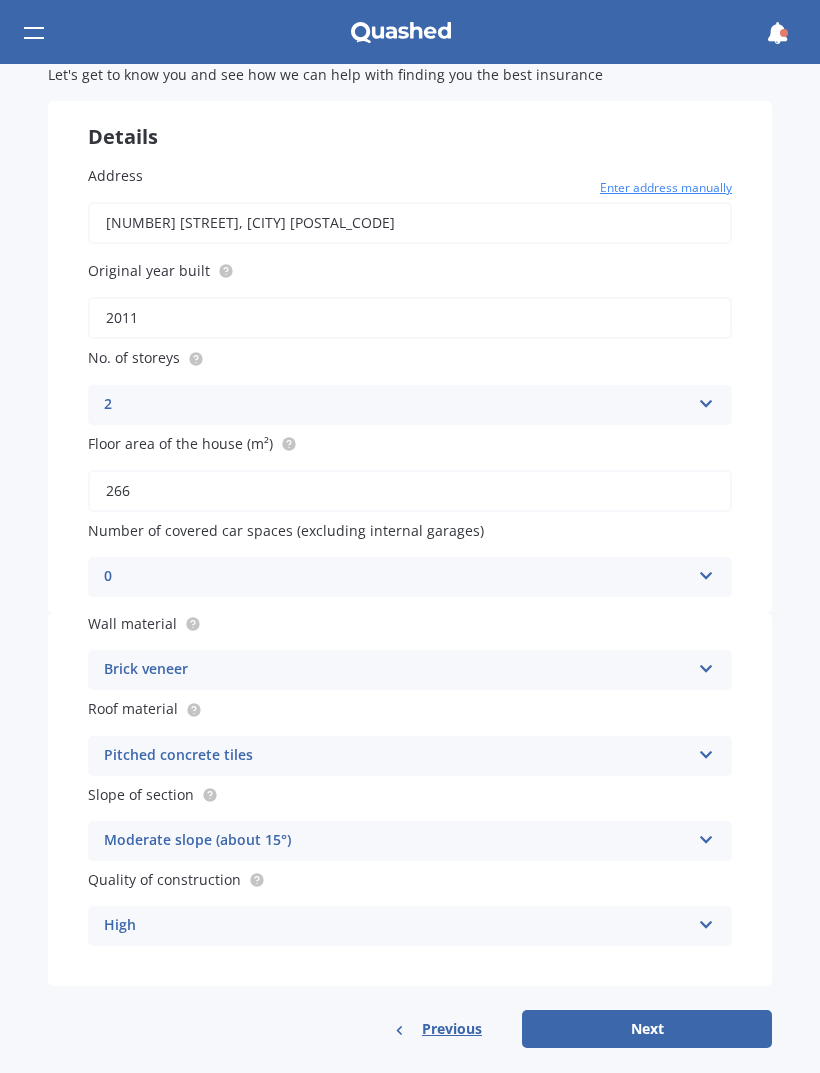 click on "Next" at bounding box center [647, 1029] 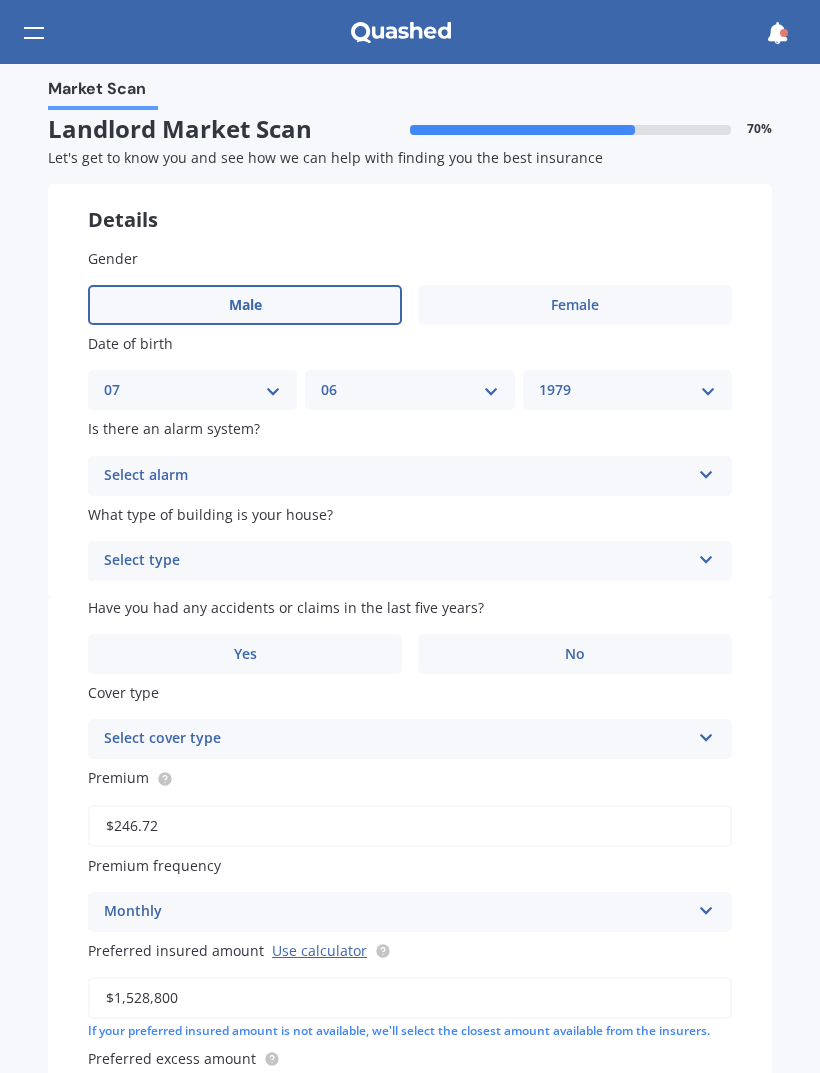 scroll, scrollTop: 0, scrollLeft: 0, axis: both 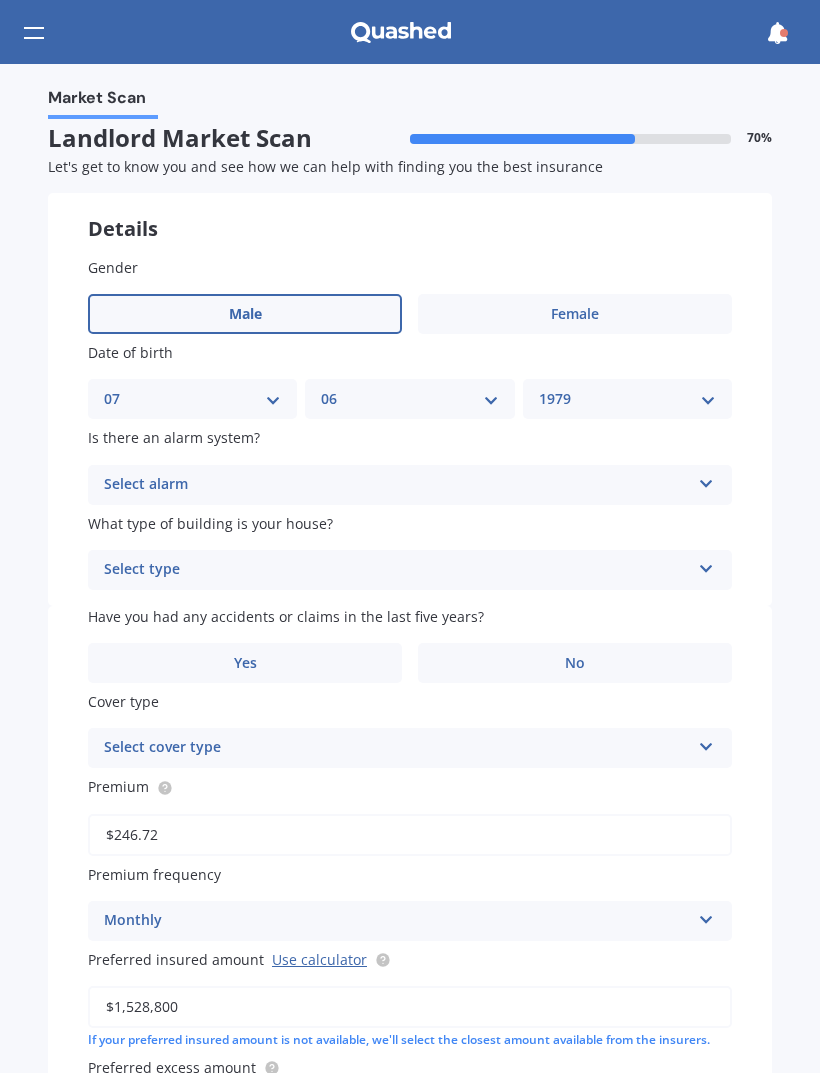 click at bounding box center (706, 480) 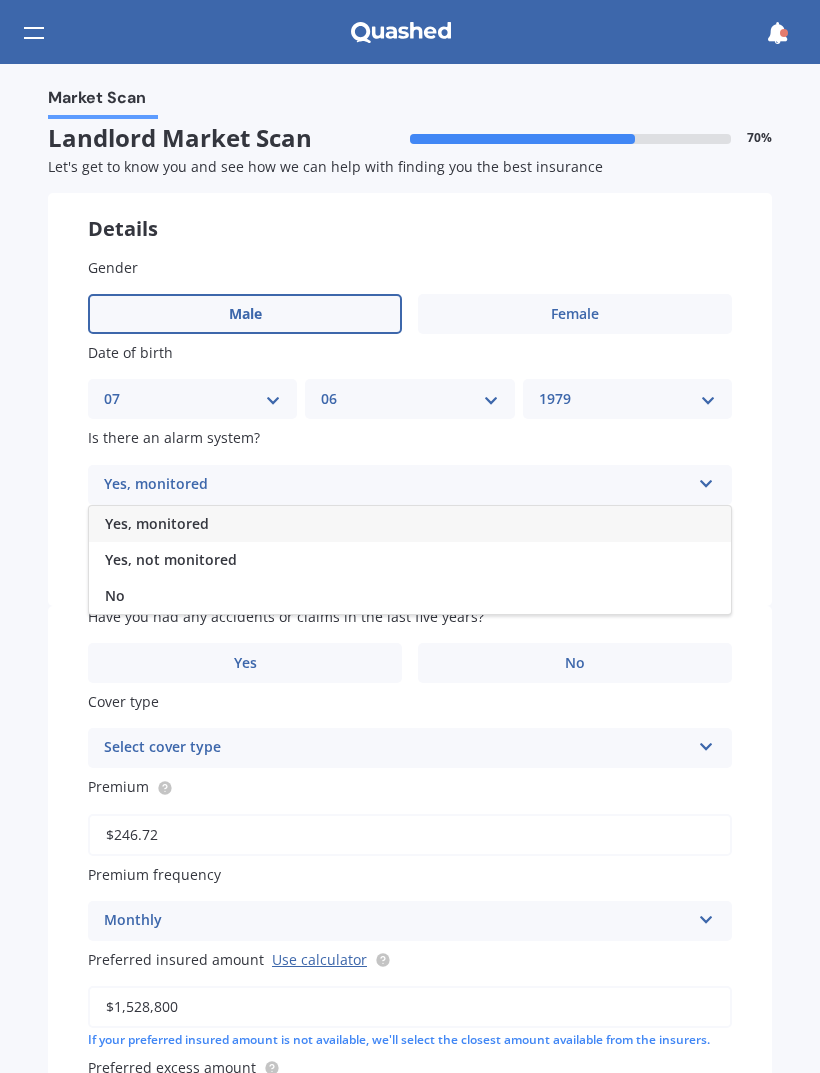 click on "Yes, not monitored" at bounding box center (410, 560) 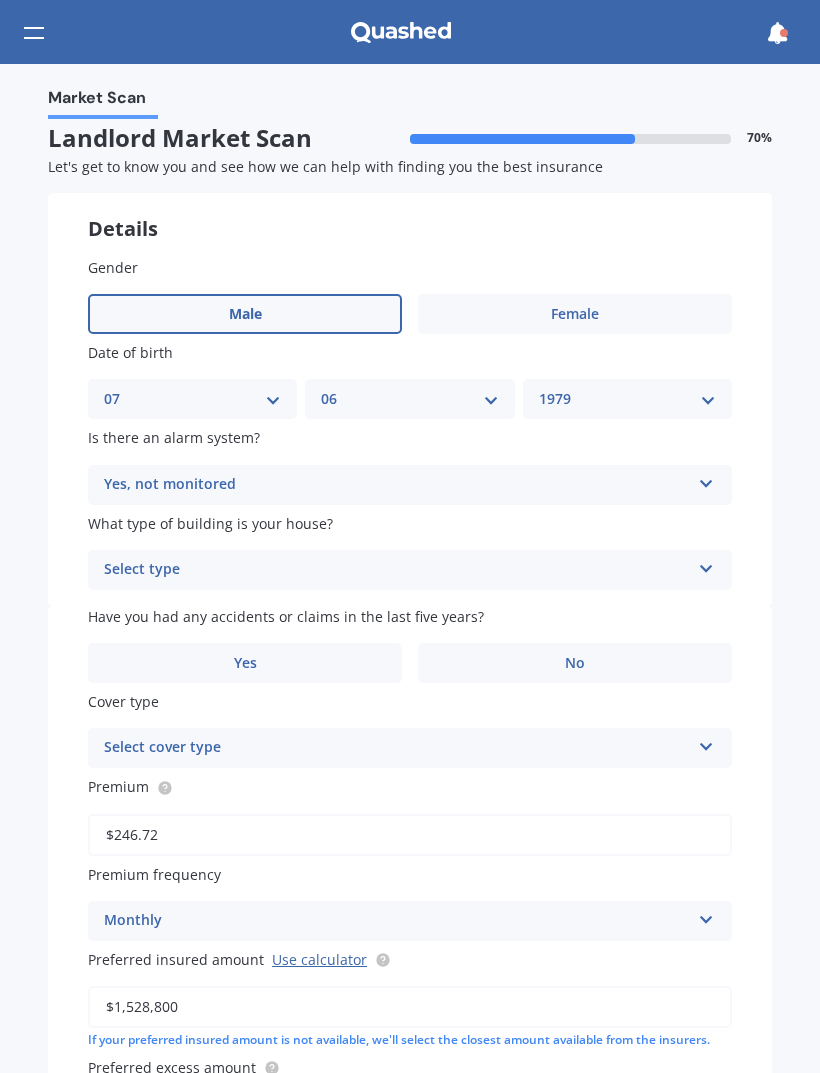 click at bounding box center [706, 565] 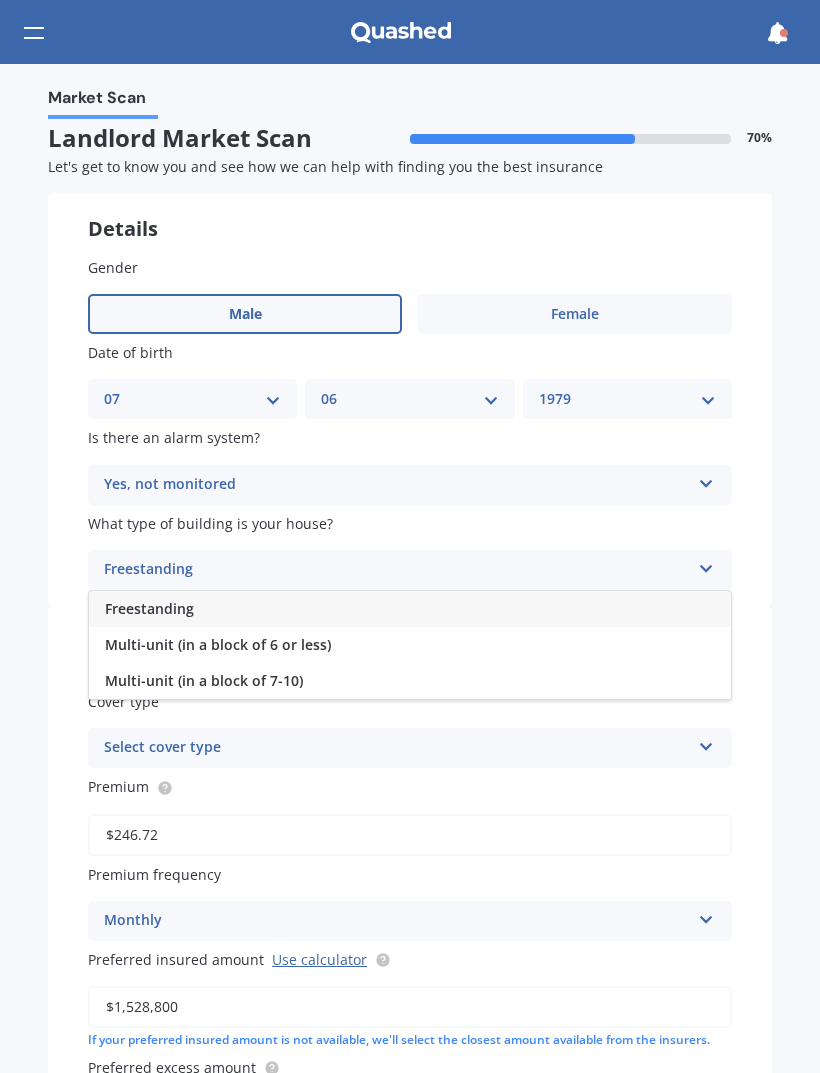 click on "Freestanding" at bounding box center [410, 609] 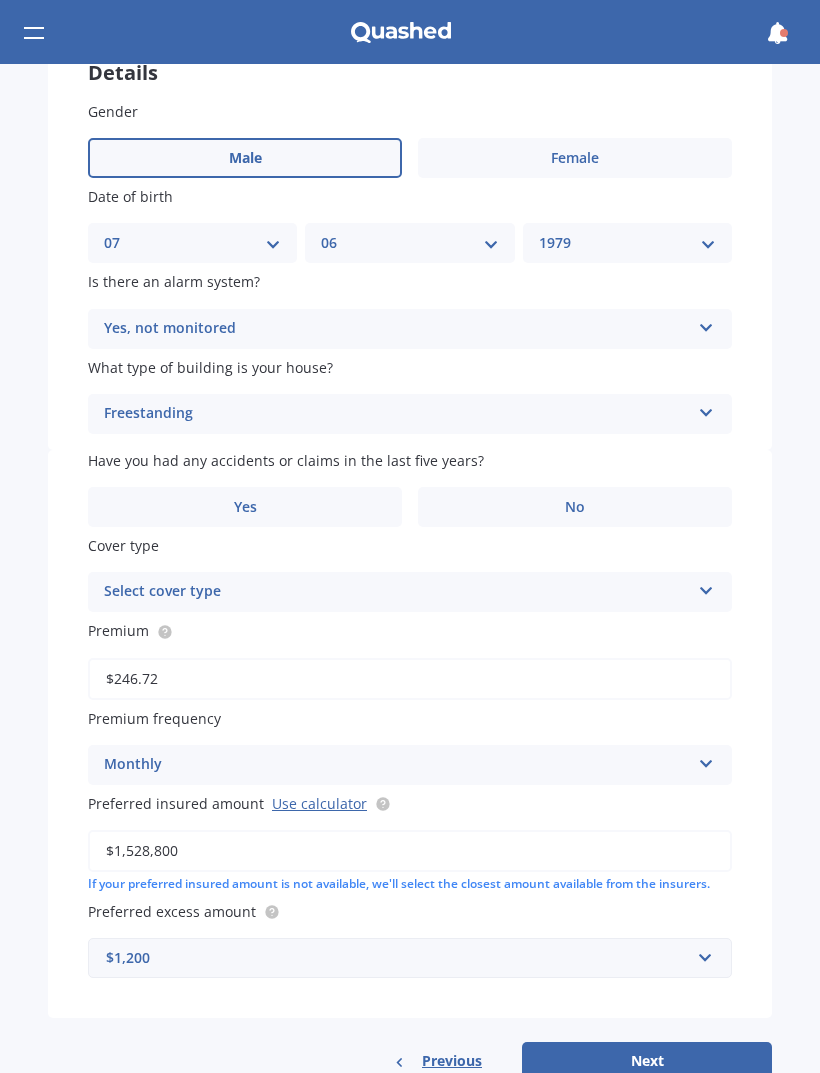 scroll, scrollTop: 156, scrollLeft: 0, axis: vertical 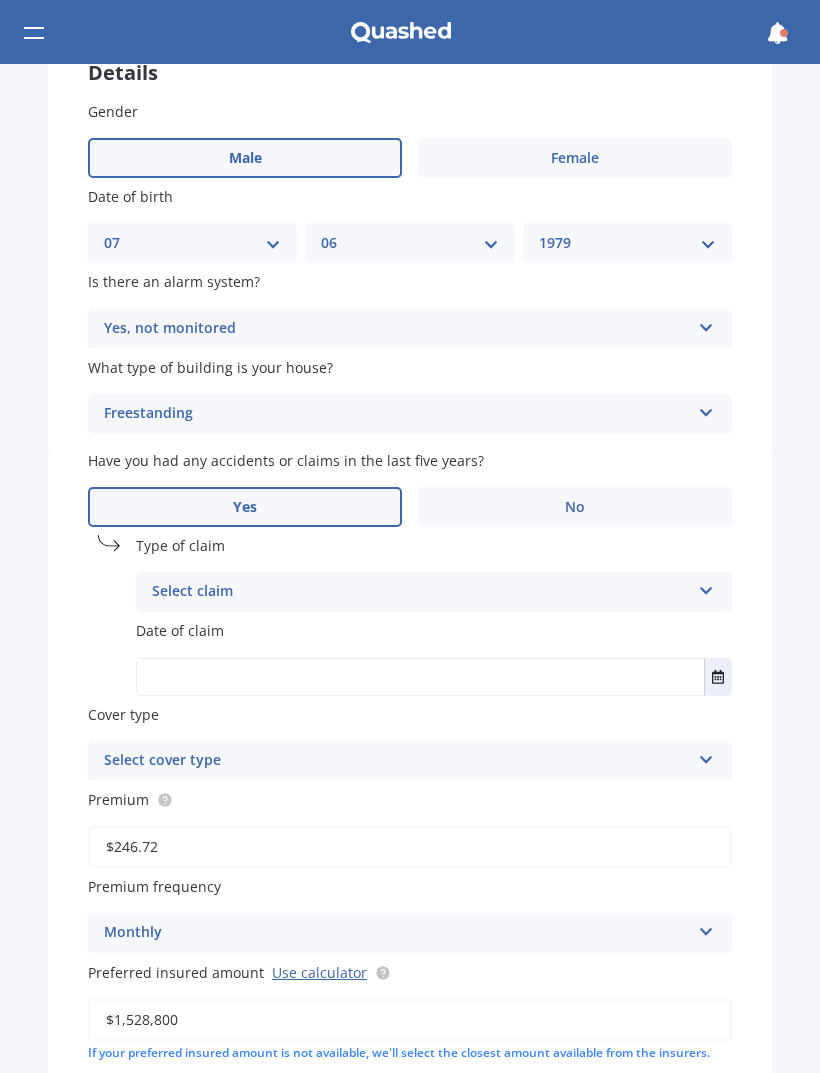 click at bounding box center (706, 587) 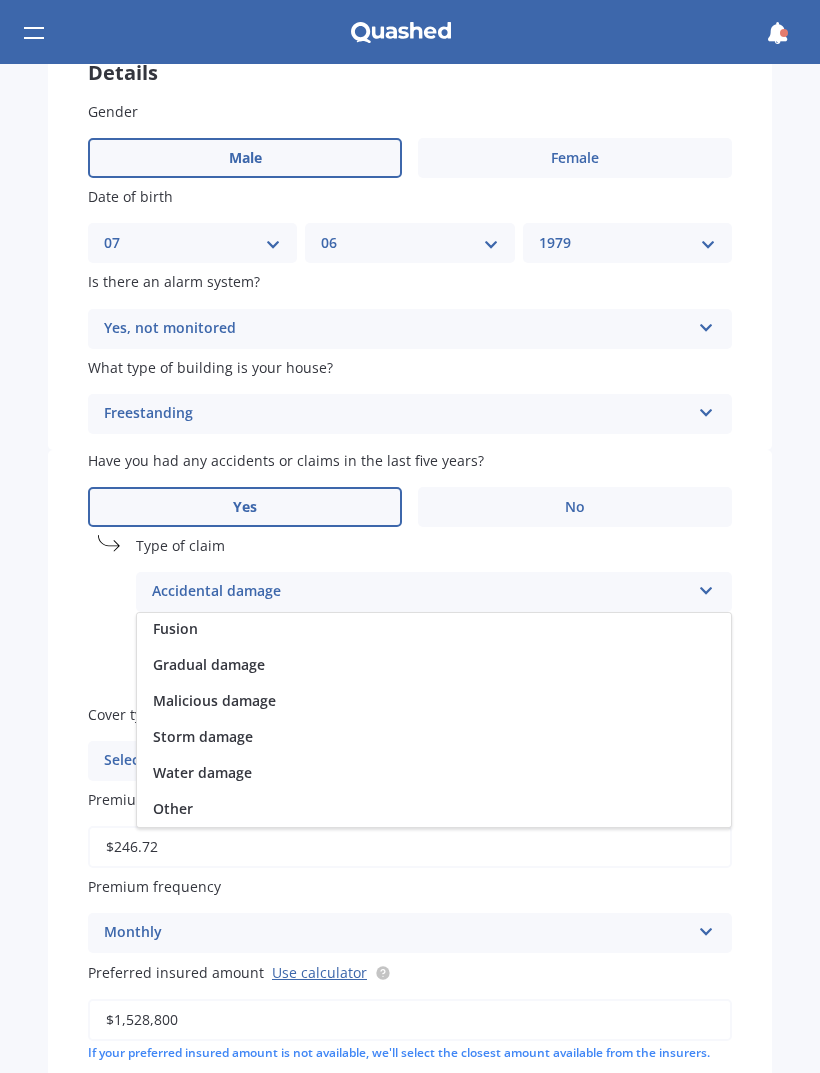 scroll, scrollTop: 218, scrollLeft: 0, axis: vertical 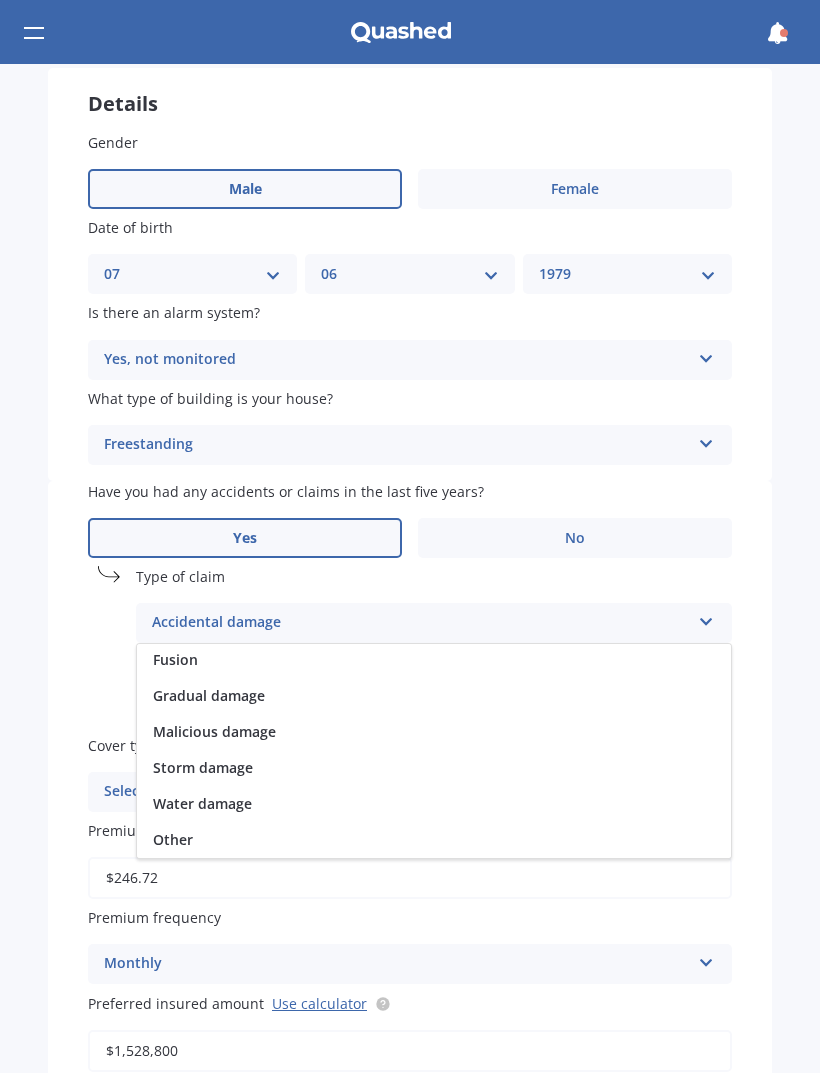 click on "Water damage" at bounding box center (434, 804) 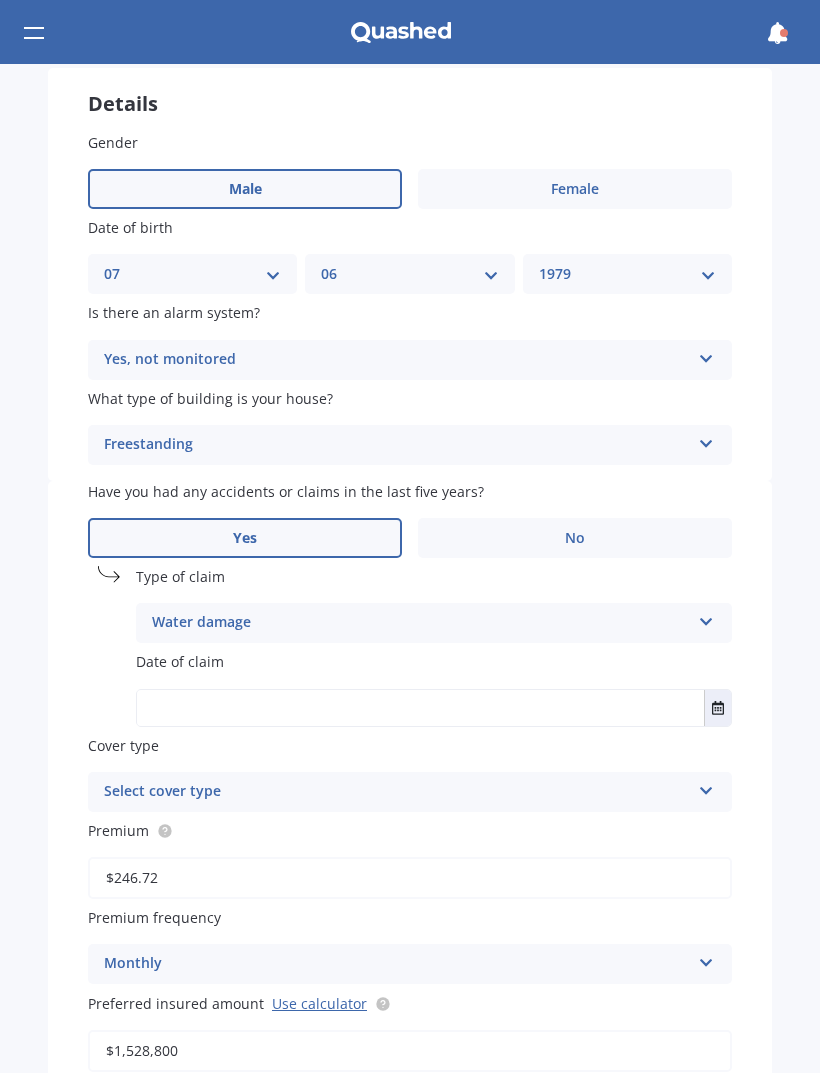 click at bounding box center (706, 618) 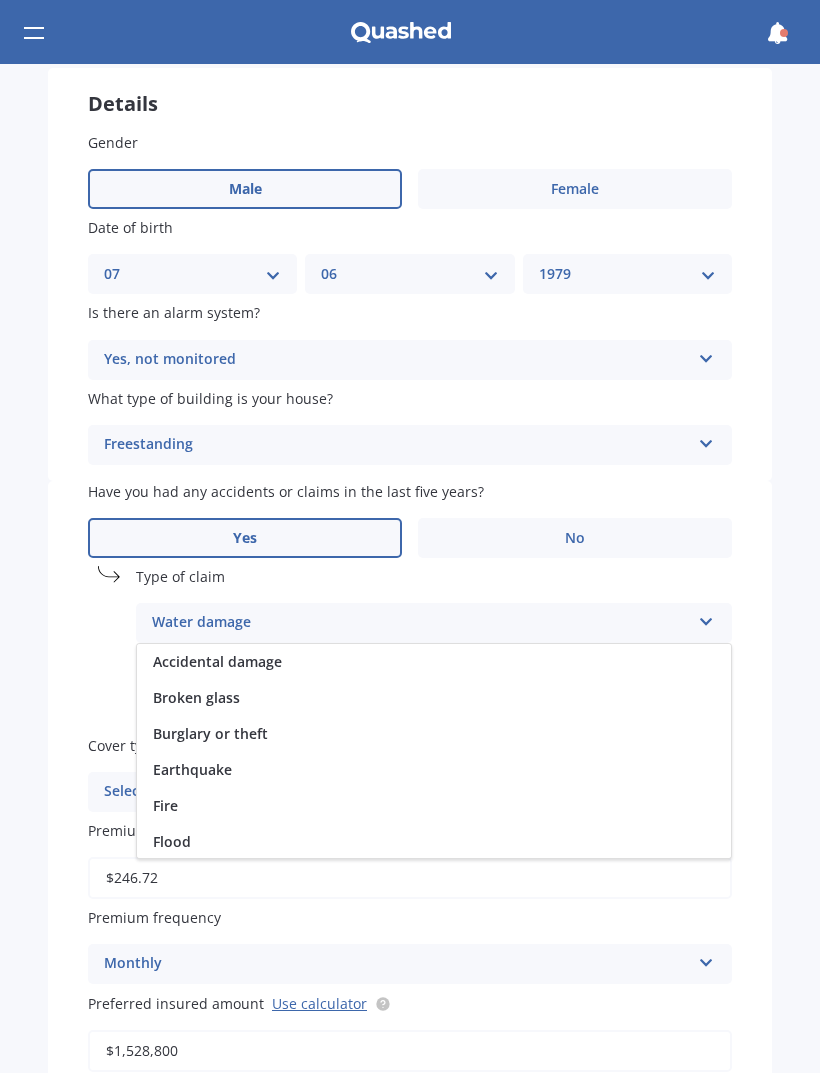 scroll, scrollTop: 0, scrollLeft: 0, axis: both 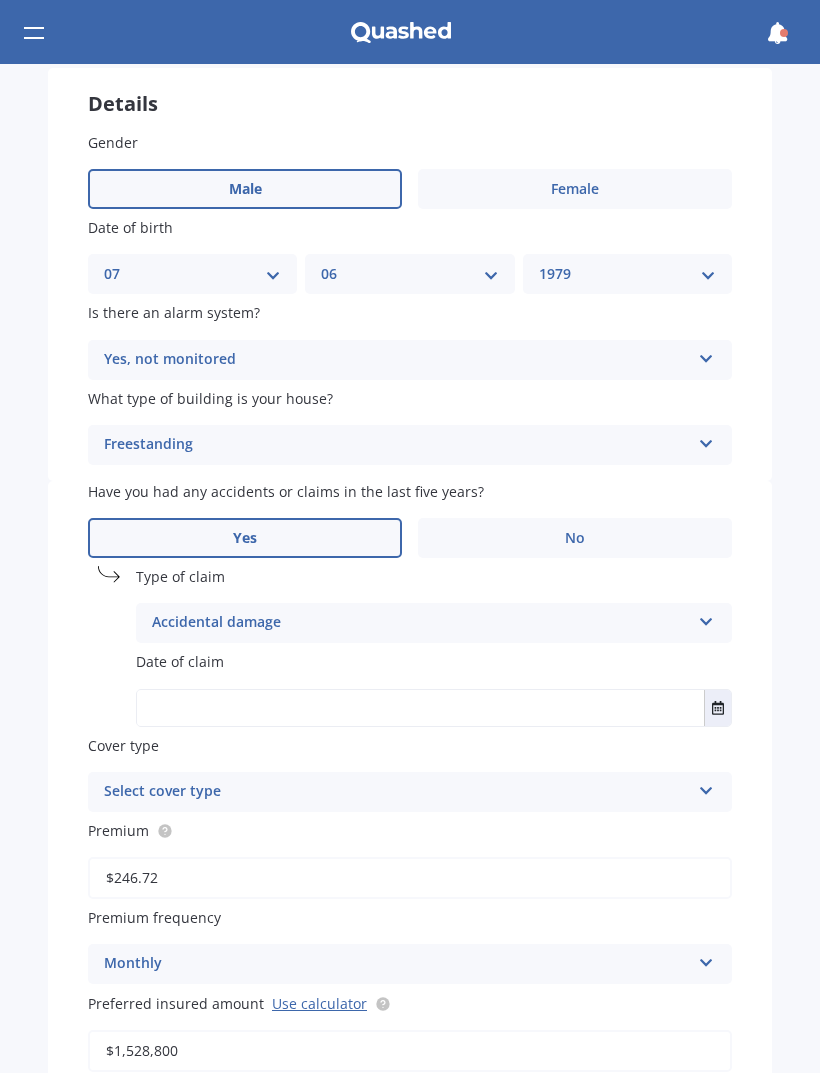 click on "No" at bounding box center [575, 538] 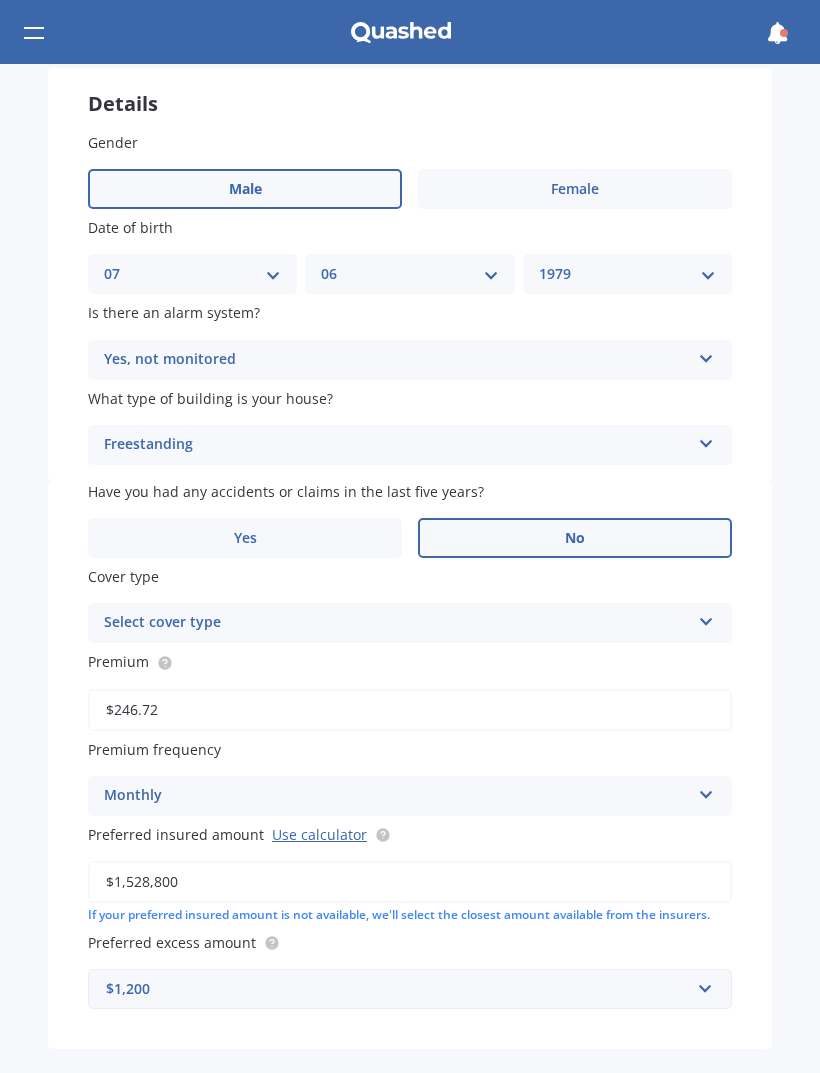 click at bounding box center (706, 618) 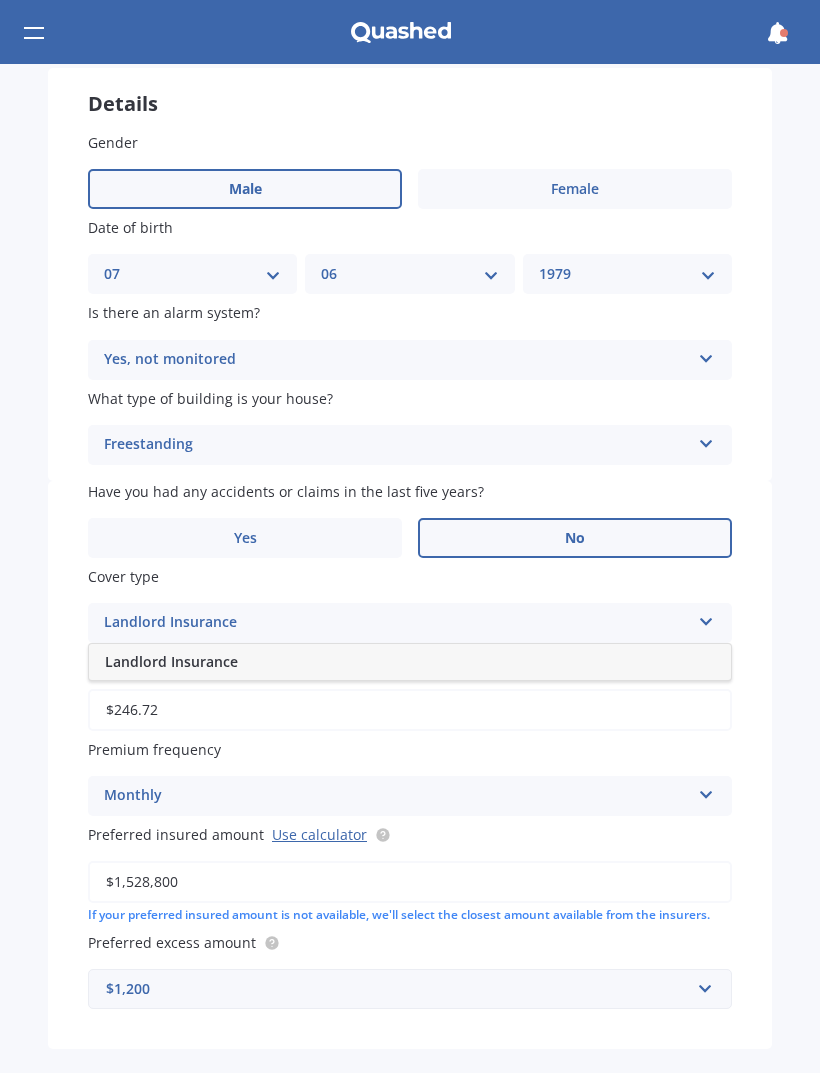 click on "Landlord Insurance" at bounding box center (410, 662) 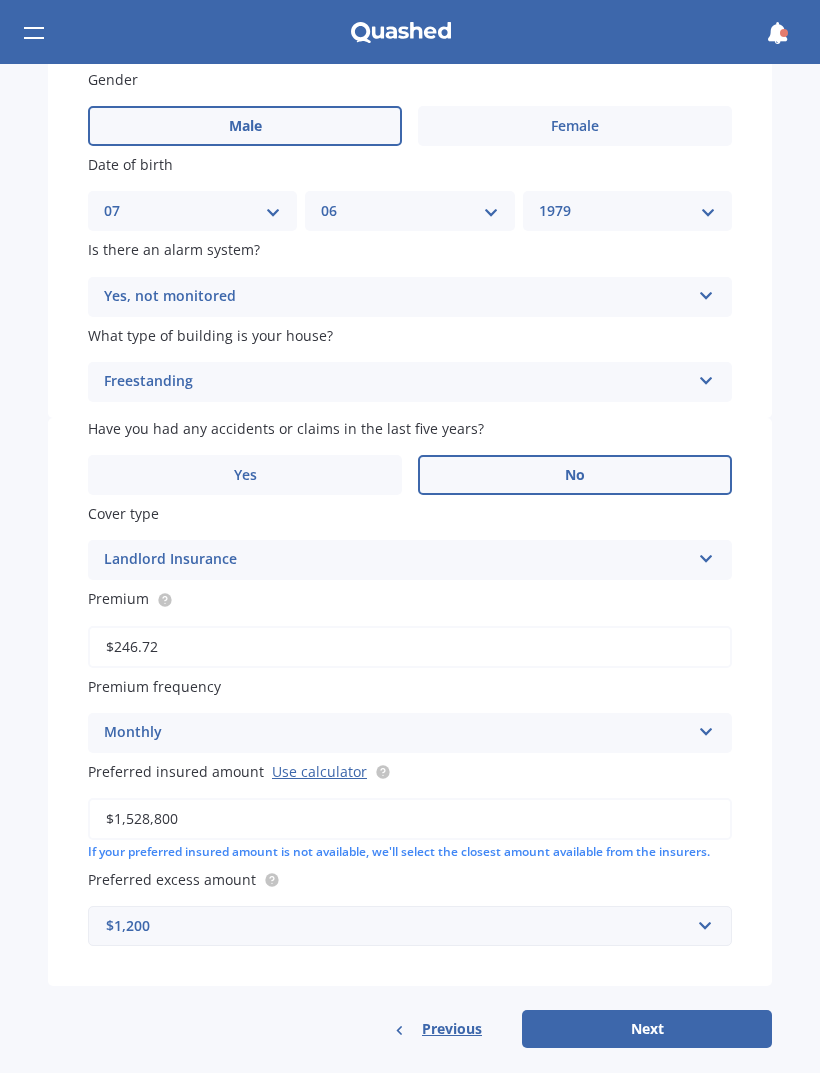 scroll, scrollTop: 186, scrollLeft: 0, axis: vertical 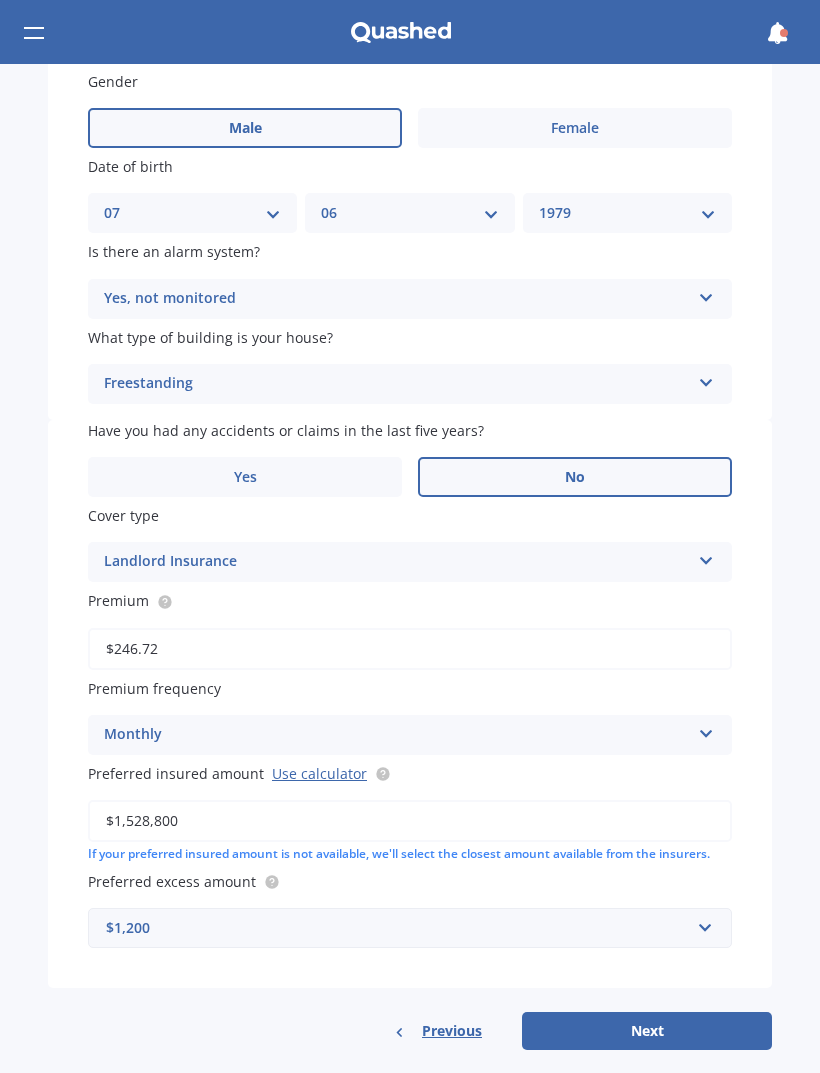 click on "Next" at bounding box center [647, 1031] 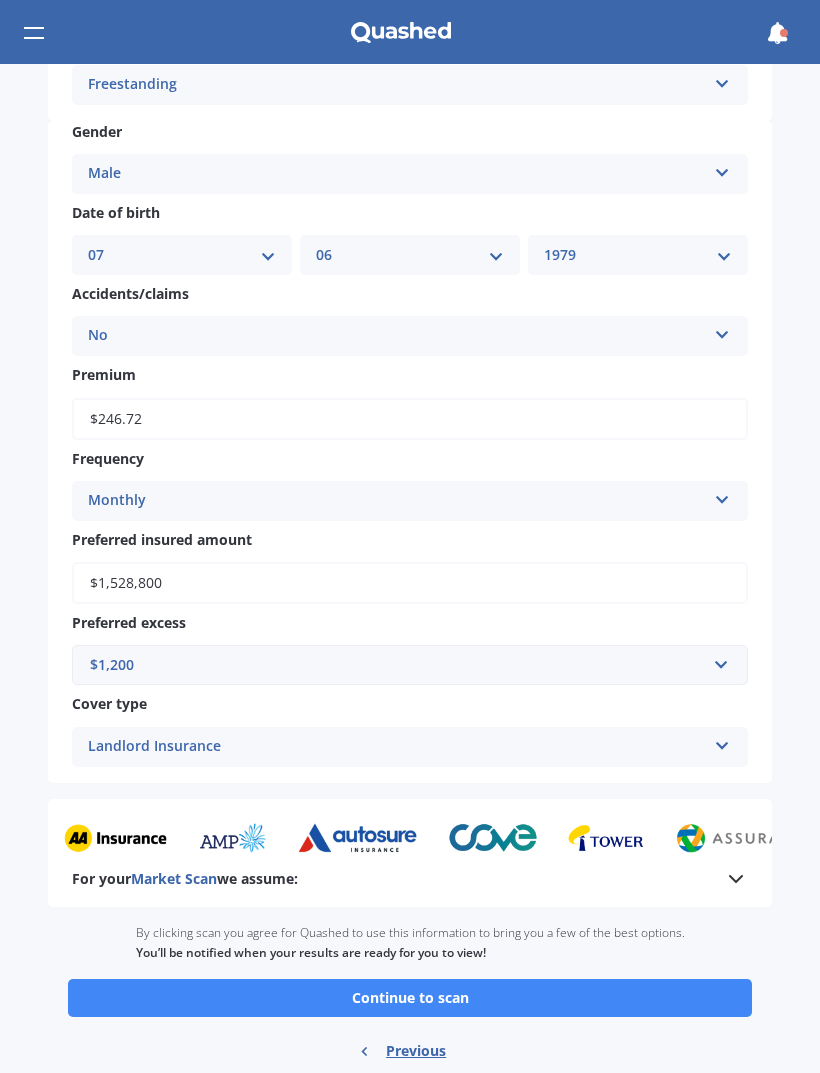 scroll, scrollTop: 1025, scrollLeft: 0, axis: vertical 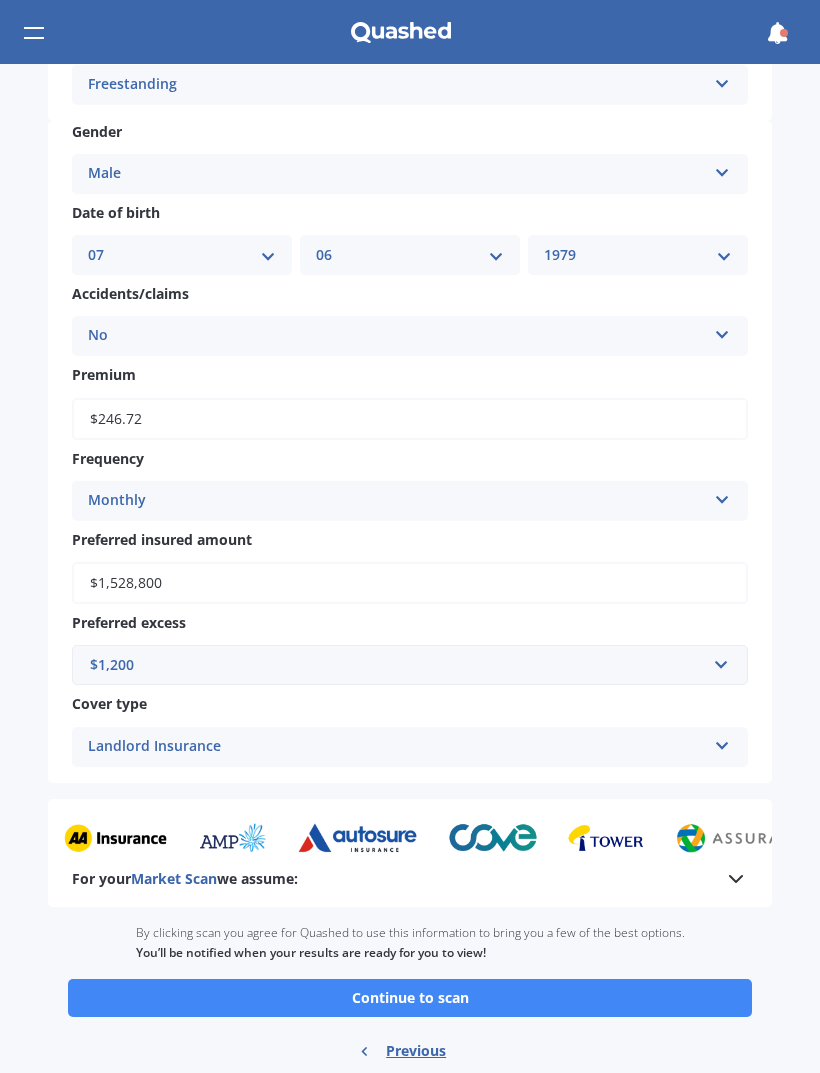 select on "06" 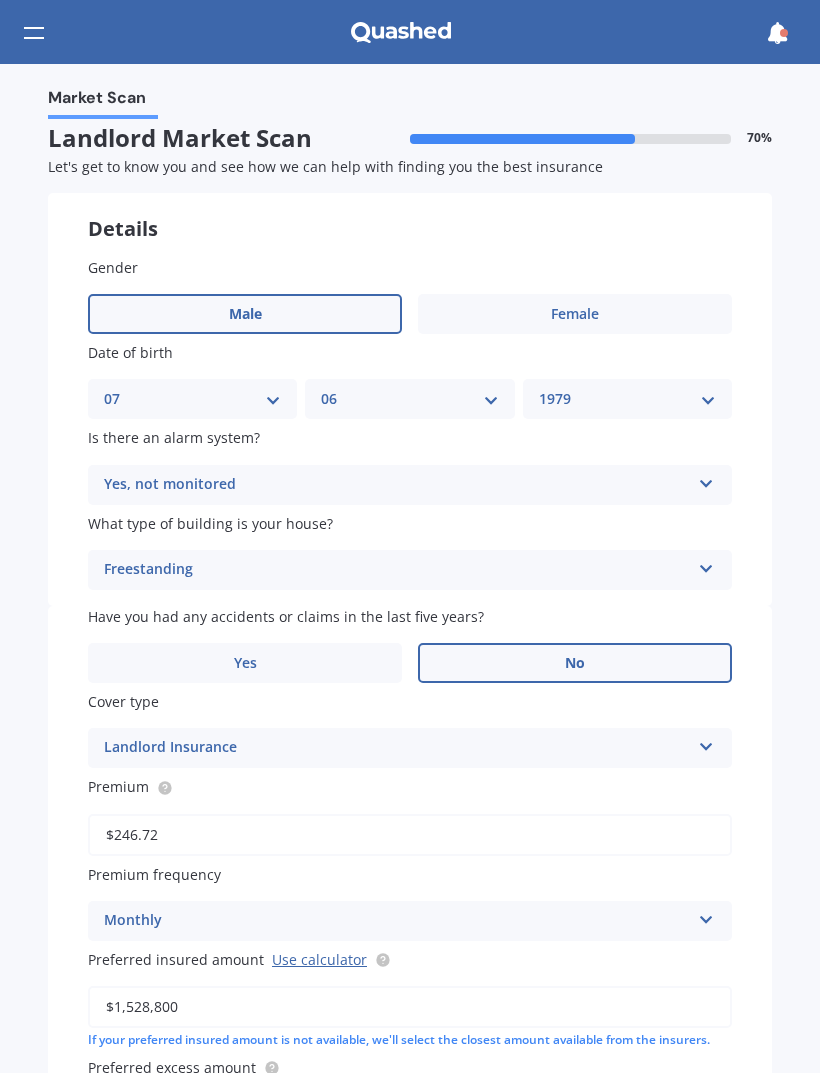 scroll, scrollTop: 0, scrollLeft: 0, axis: both 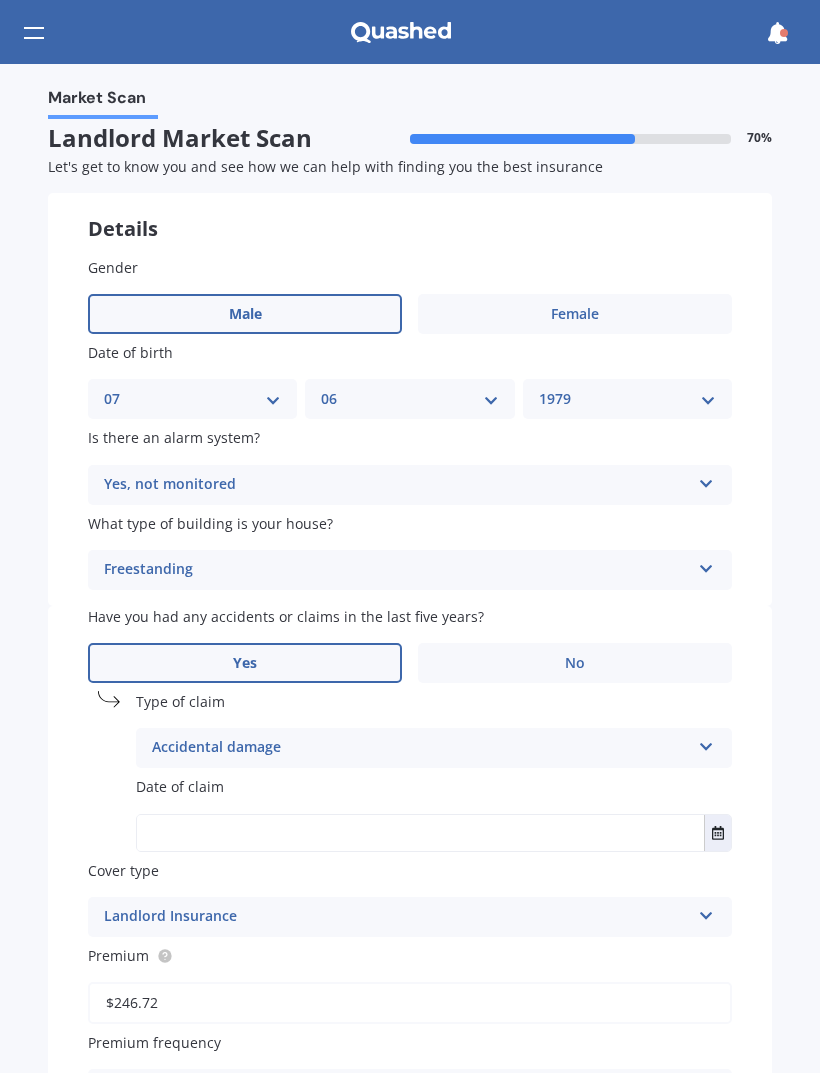 click at bounding box center [706, 743] 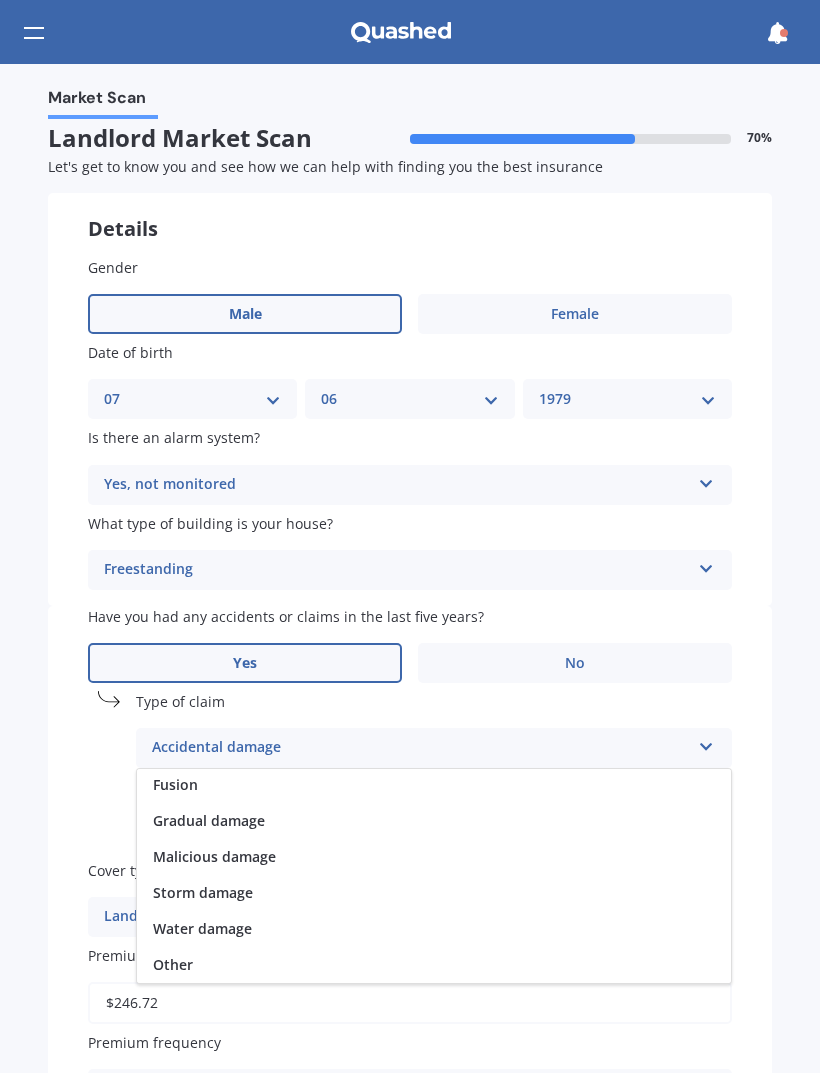 scroll, scrollTop: 218, scrollLeft: 0, axis: vertical 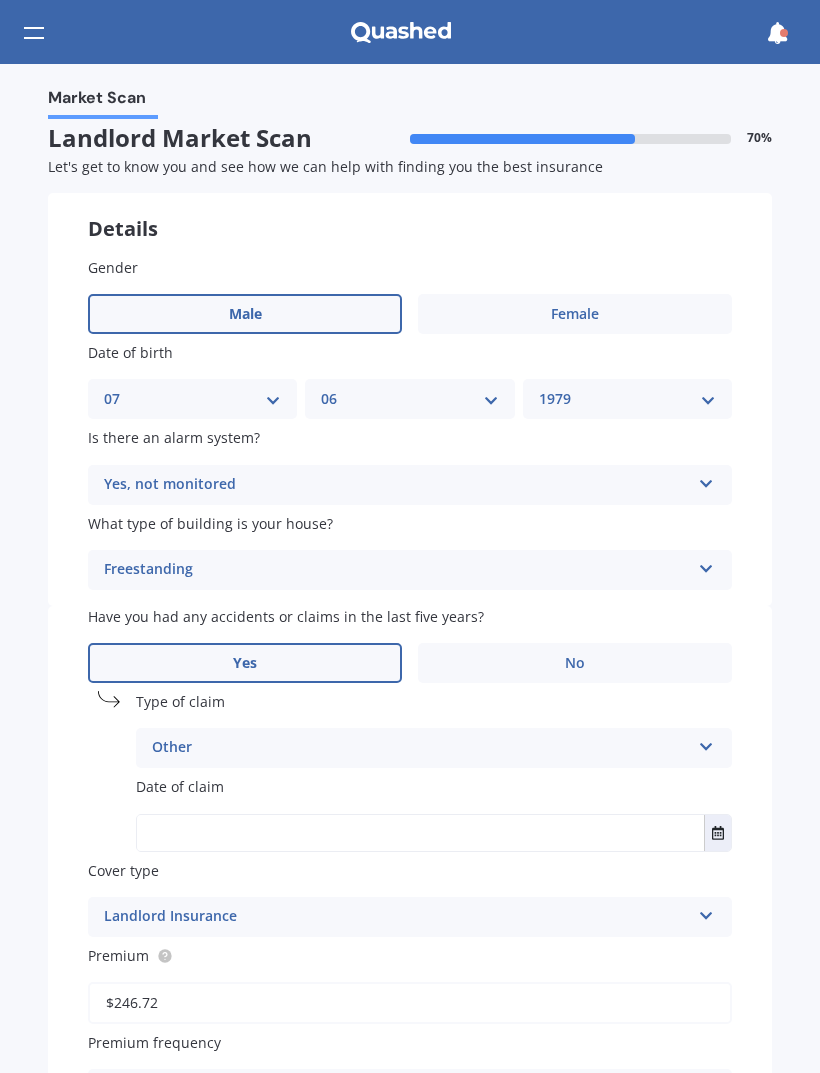 click 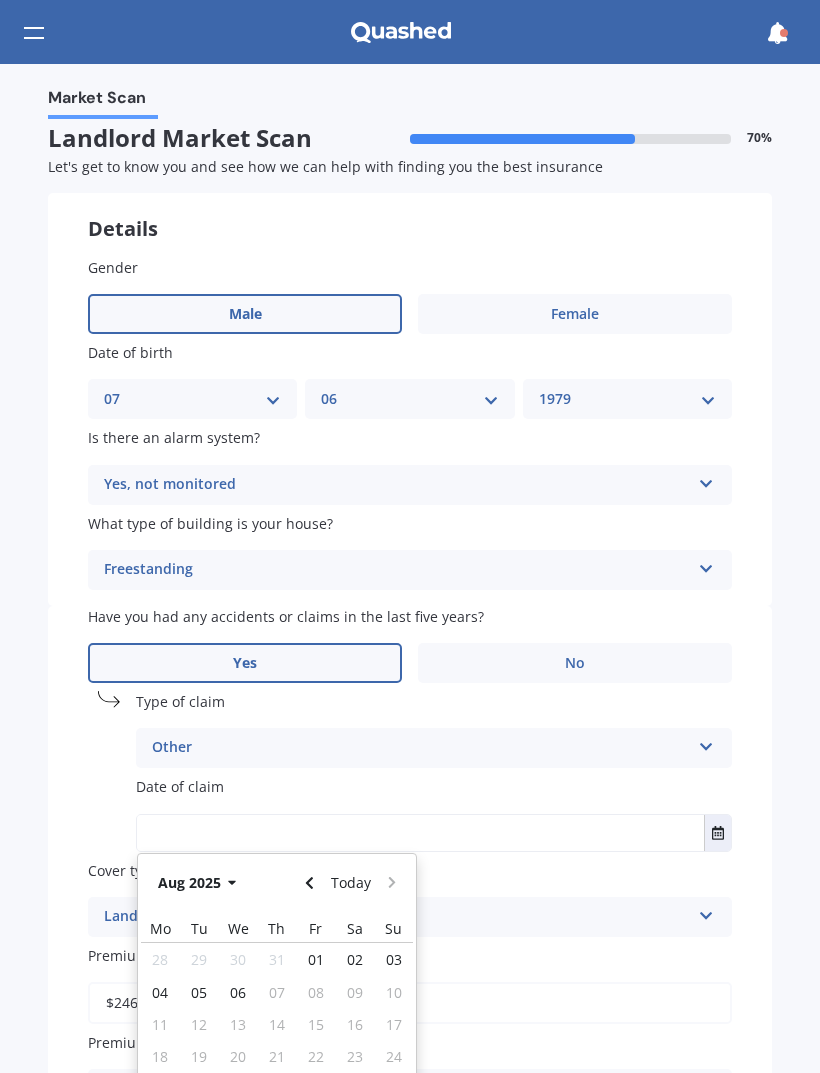click on "Aug 2025" at bounding box center (200, 883) 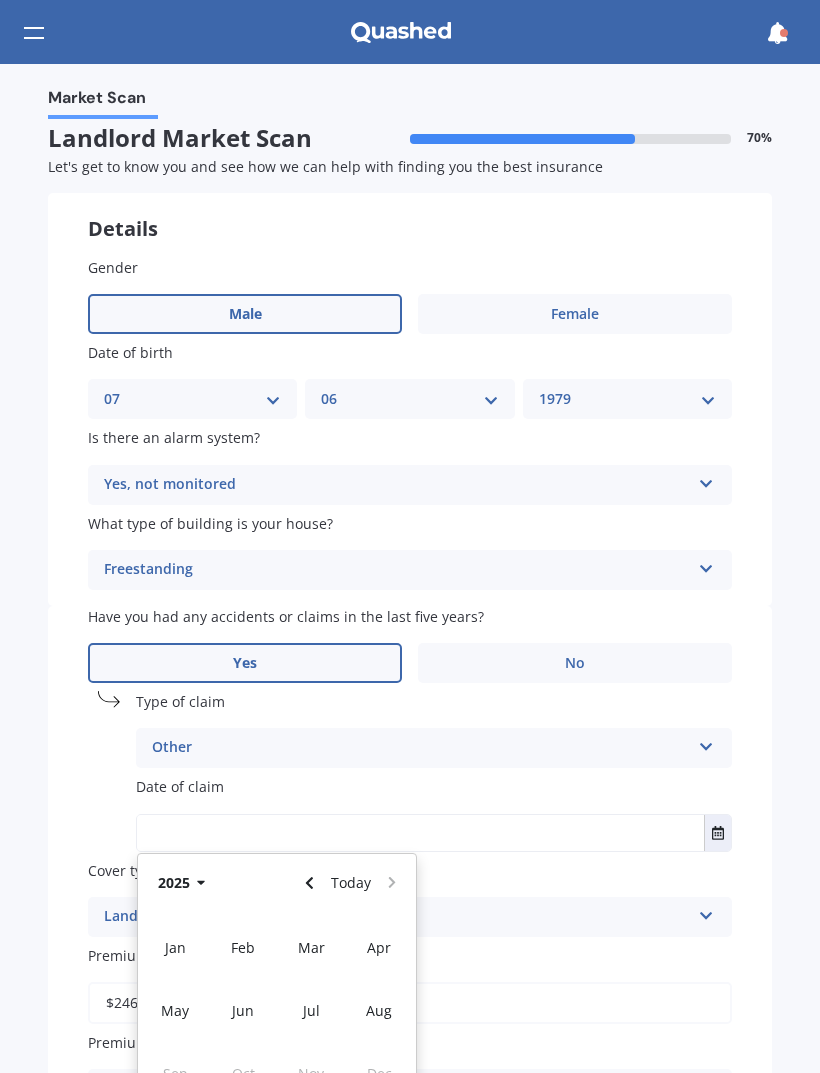 click on "2025" at bounding box center (185, 883) 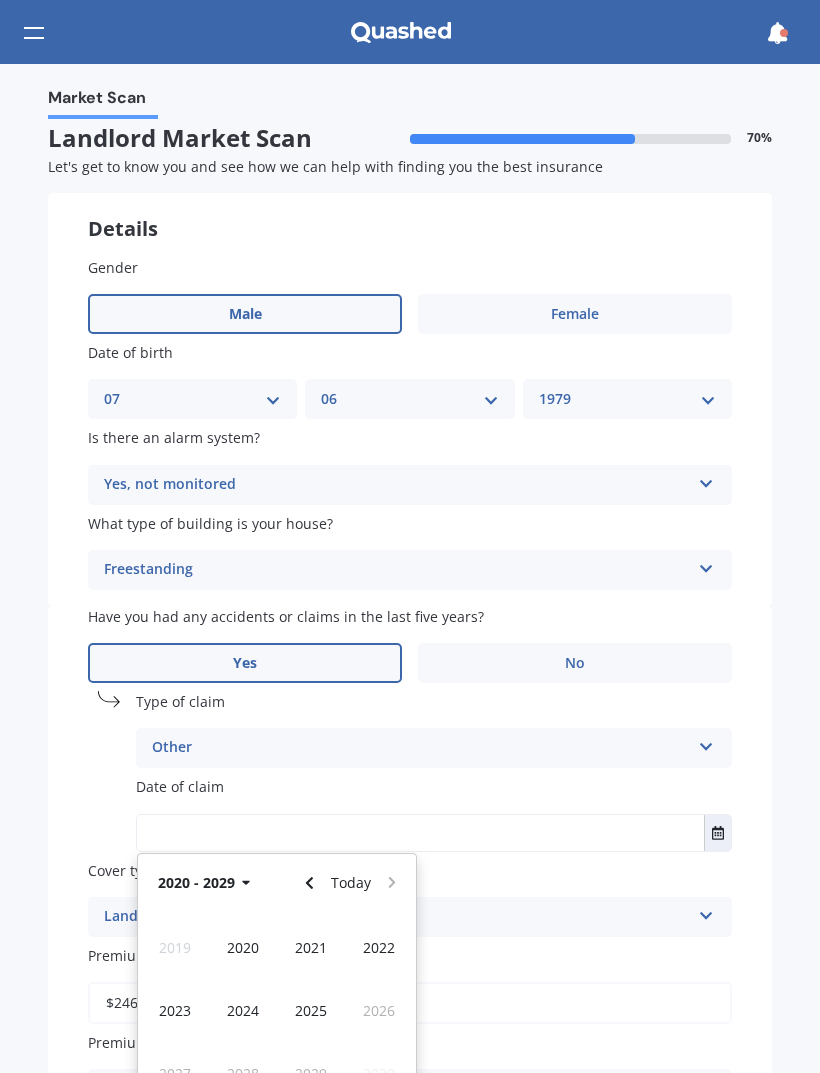 click on "2024" at bounding box center [243, 1010] 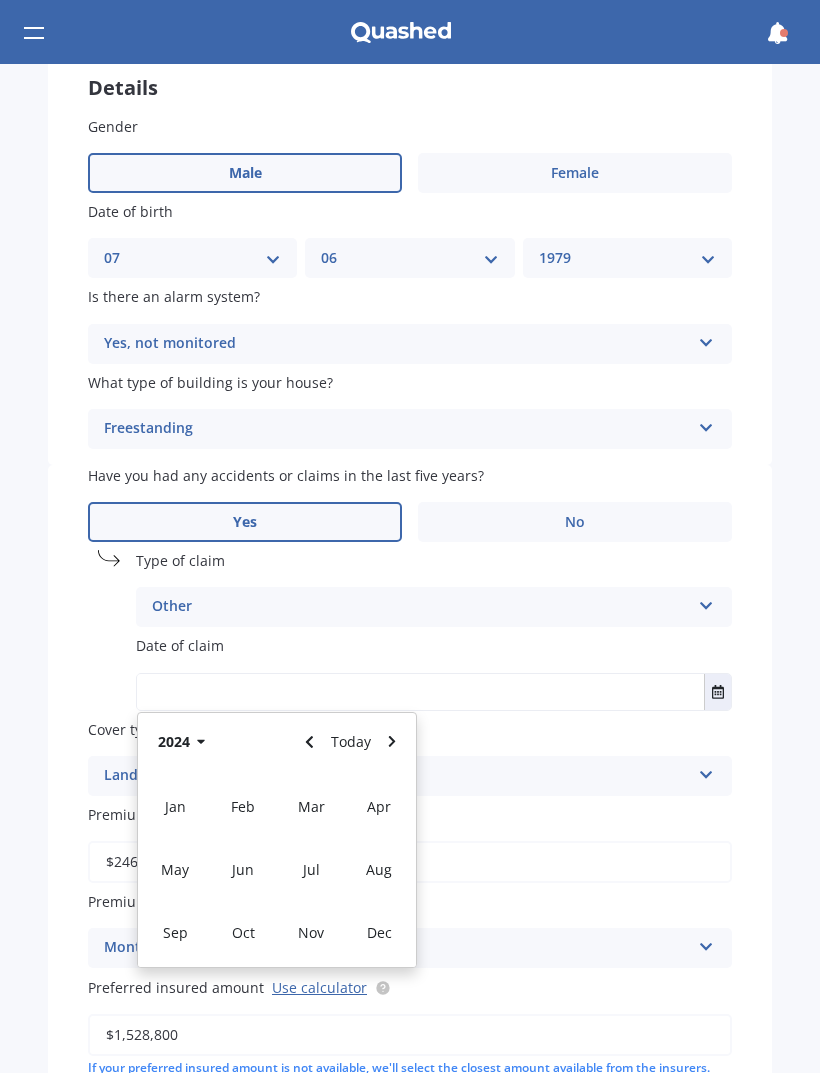 scroll, scrollTop: 141, scrollLeft: 0, axis: vertical 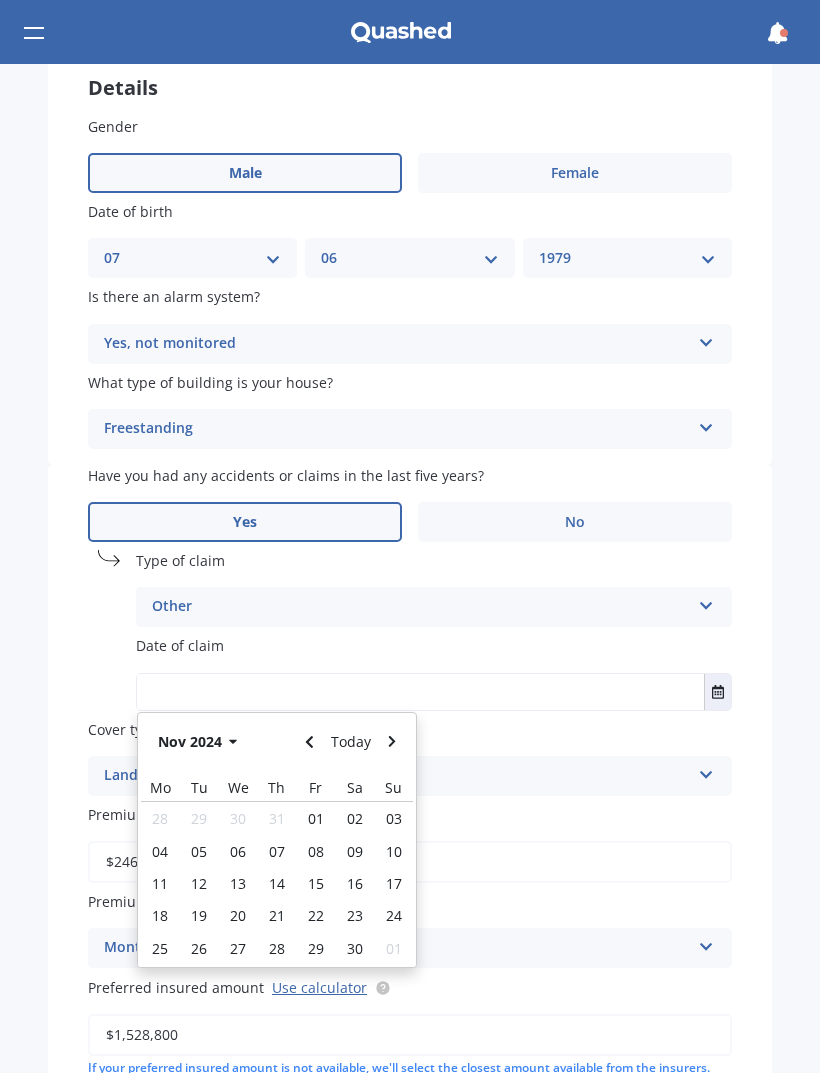 click on "11" at bounding box center [160, 883] 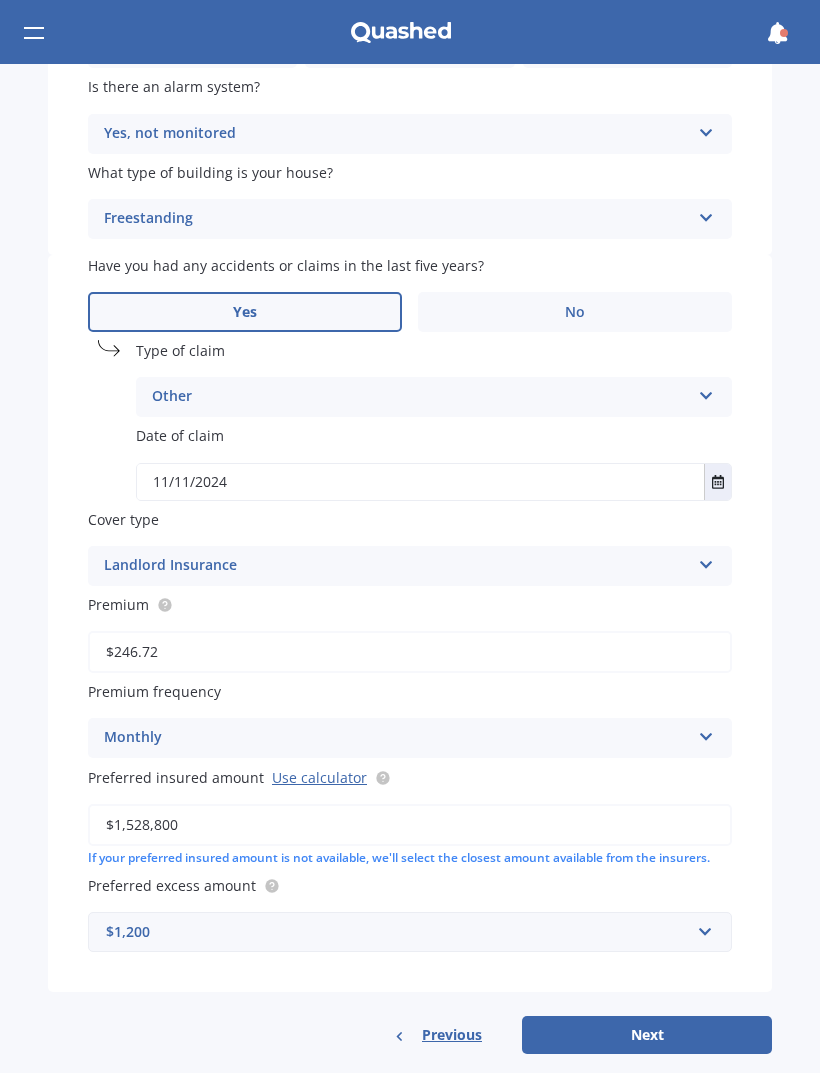click on "Next" at bounding box center [647, 1035] 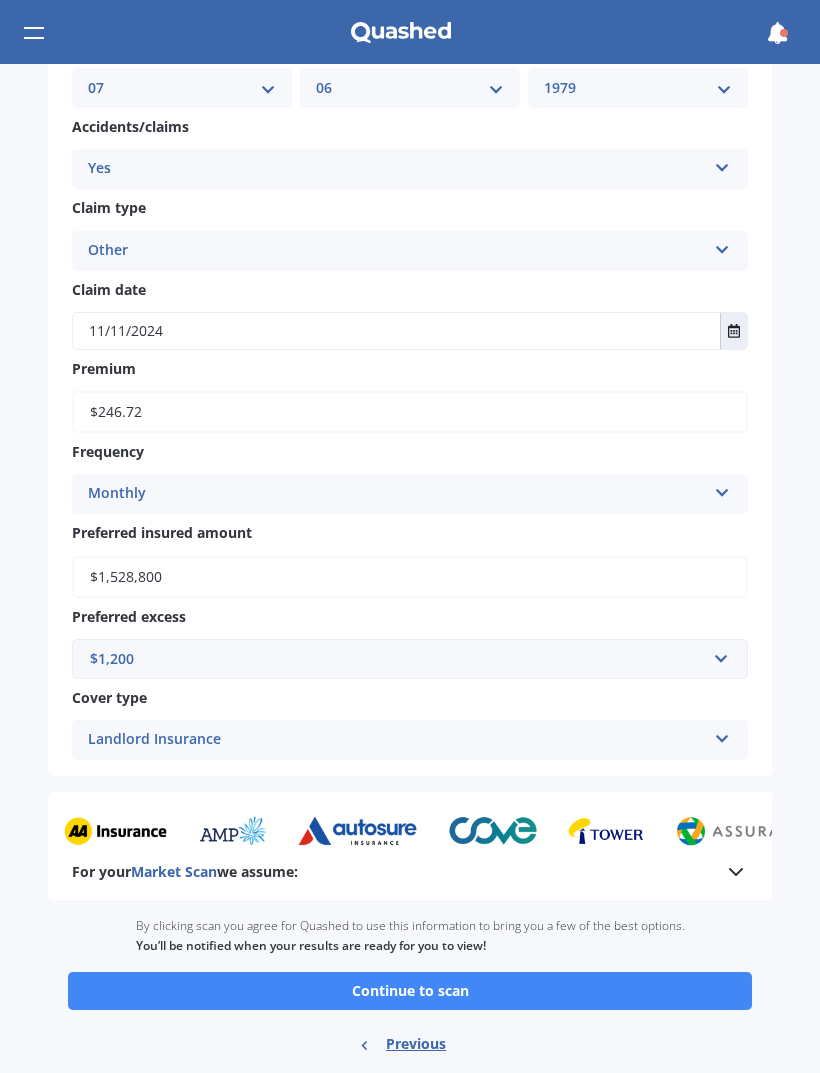 scroll, scrollTop: 1191, scrollLeft: 0, axis: vertical 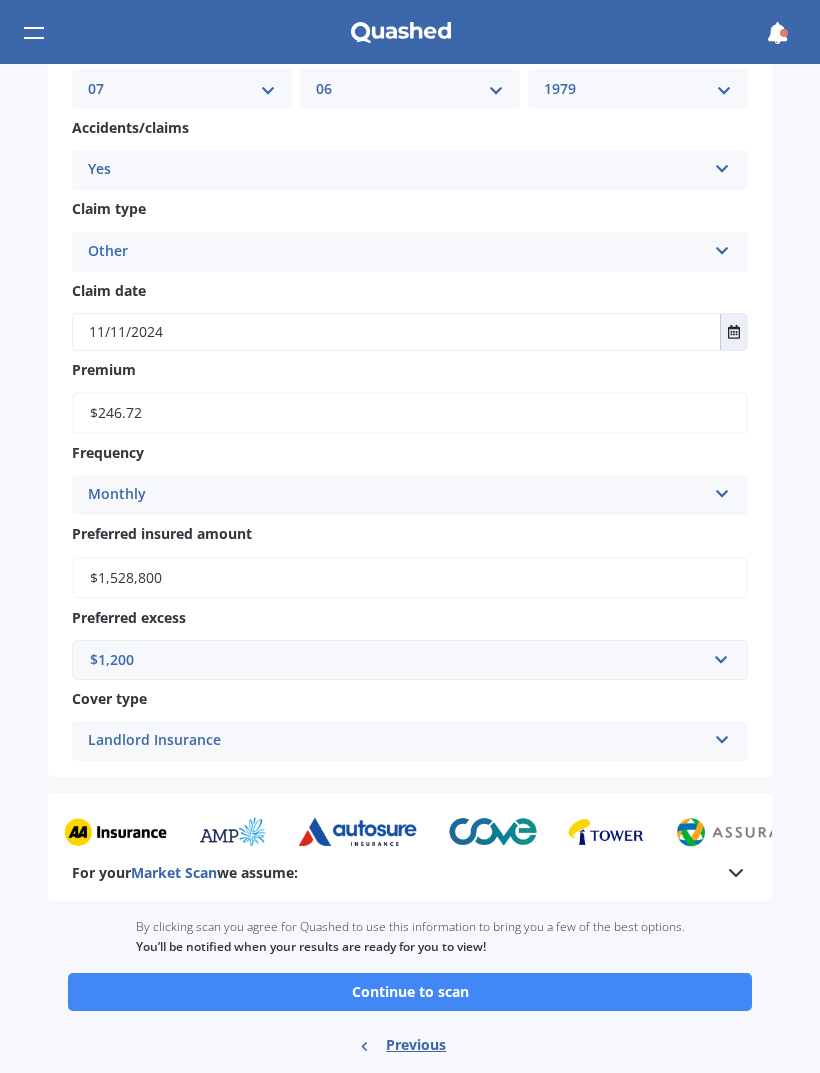 click on "Continue to scan" at bounding box center (410, 992) 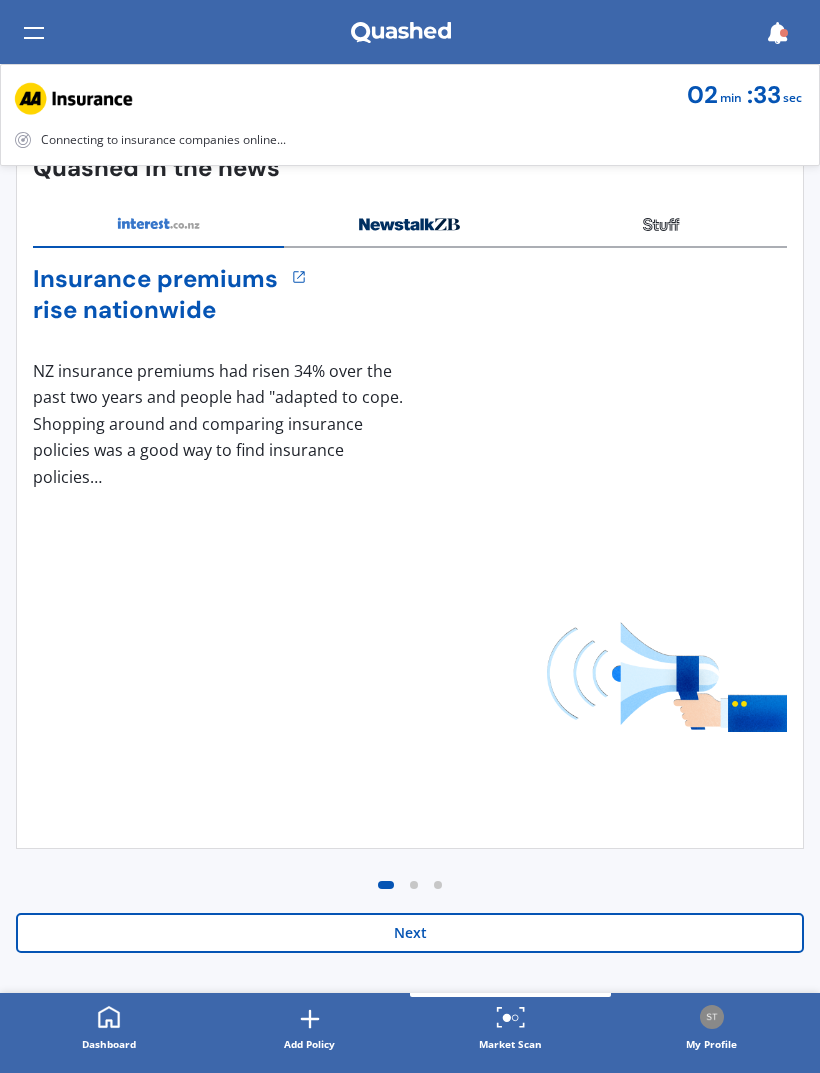 scroll, scrollTop: 0, scrollLeft: 0, axis: both 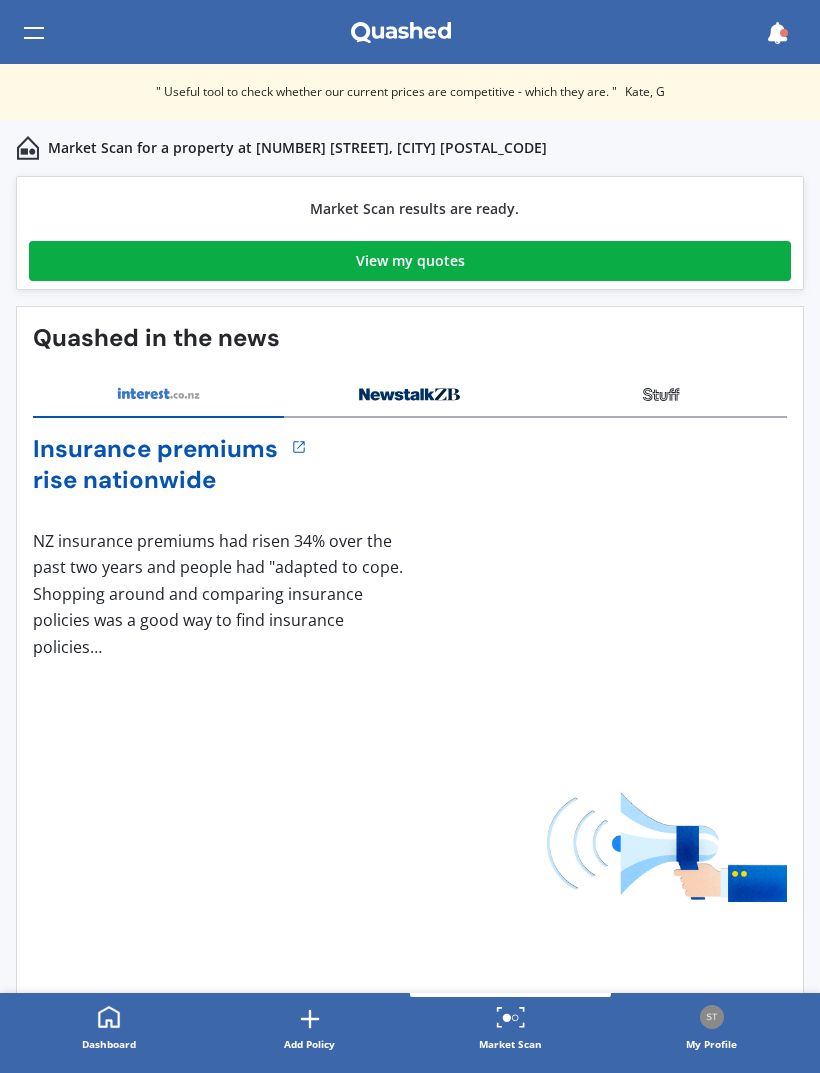 click on "View my quotes" at bounding box center [410, 261] 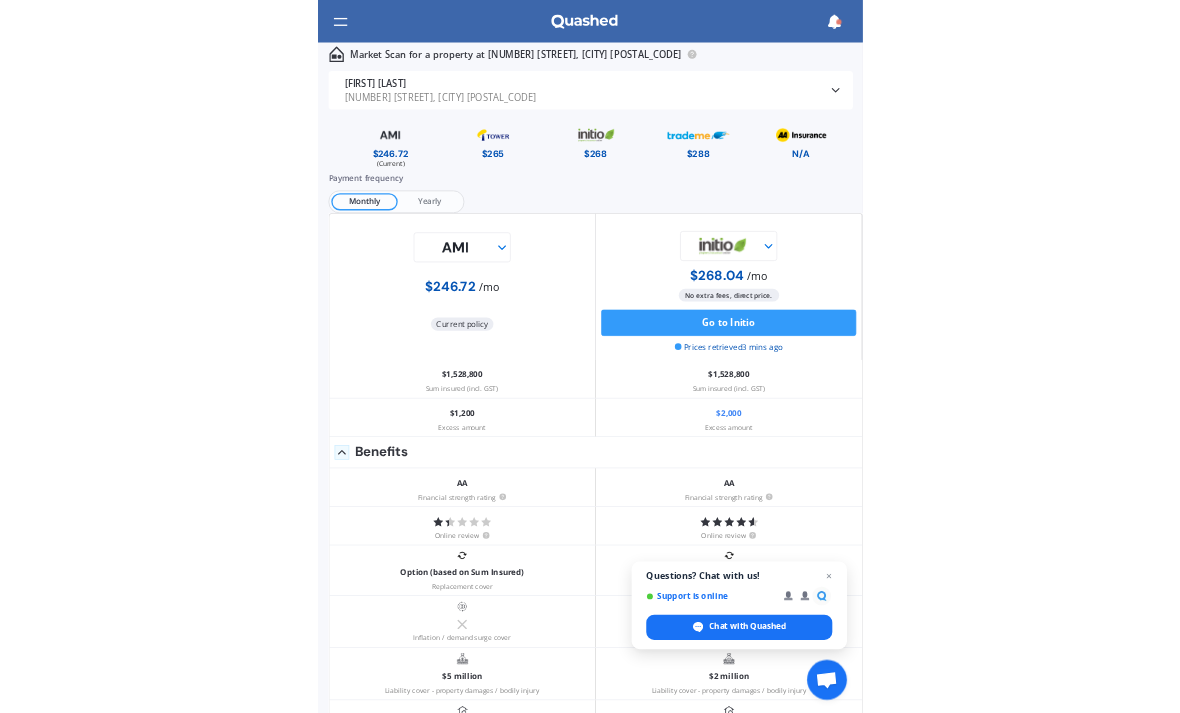 scroll, scrollTop: 0, scrollLeft: 0, axis: both 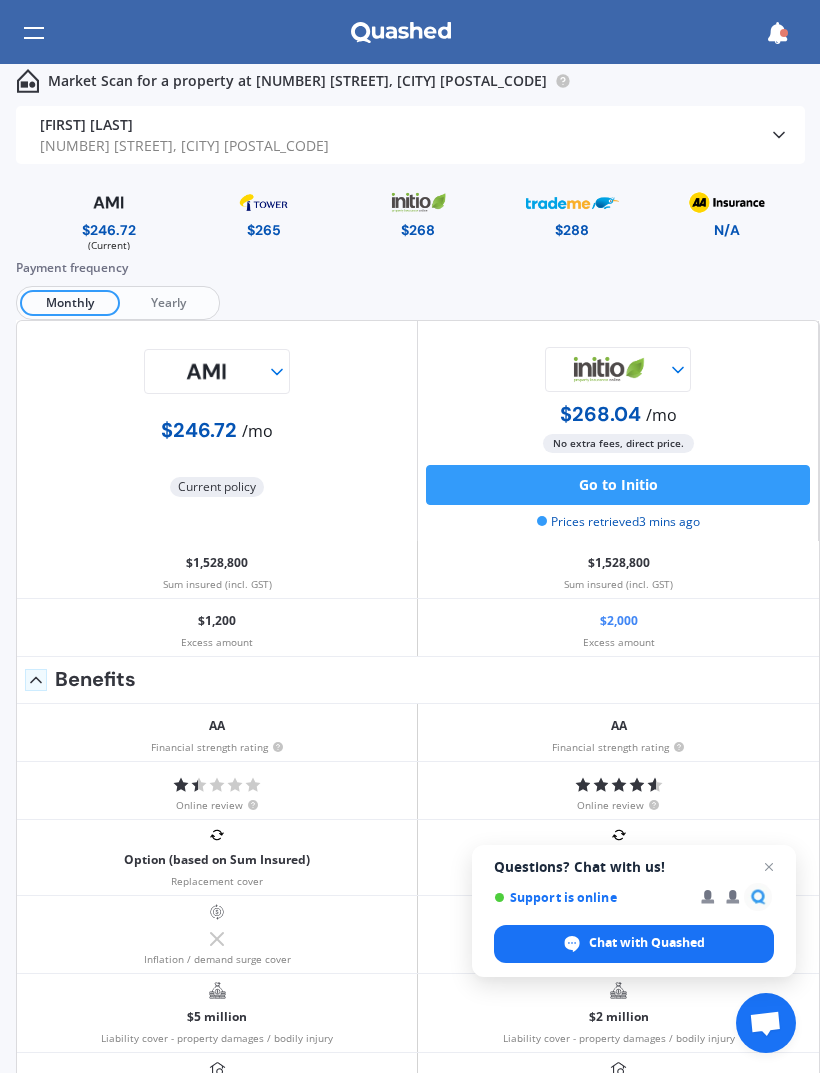 click on "Yearly" at bounding box center [168, 303] 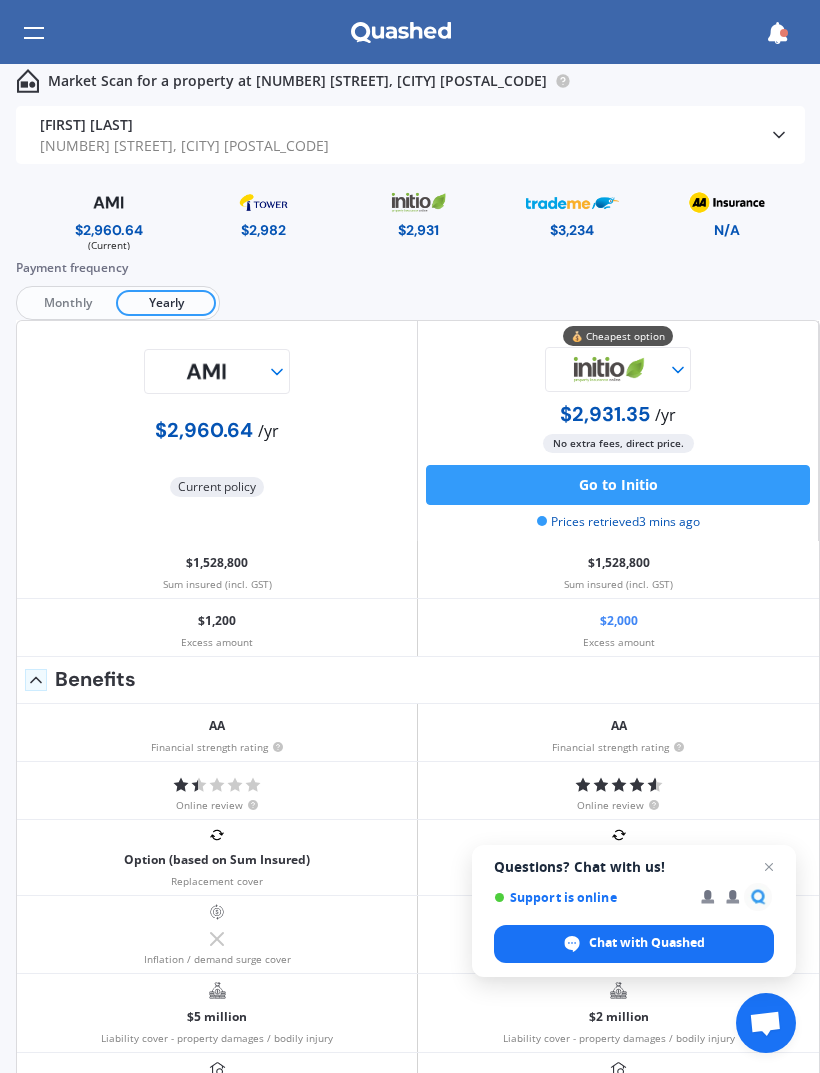click on "Monthly" at bounding box center (68, 303) 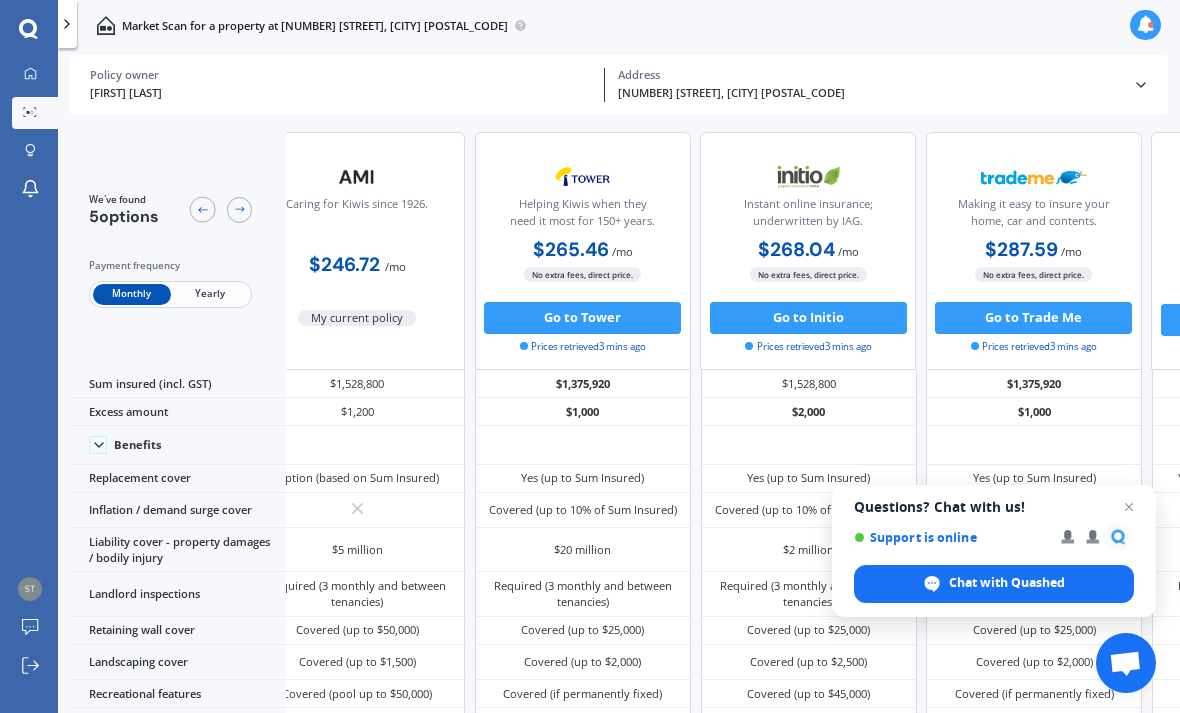 scroll, scrollTop: 0, scrollLeft: 47, axis: horizontal 